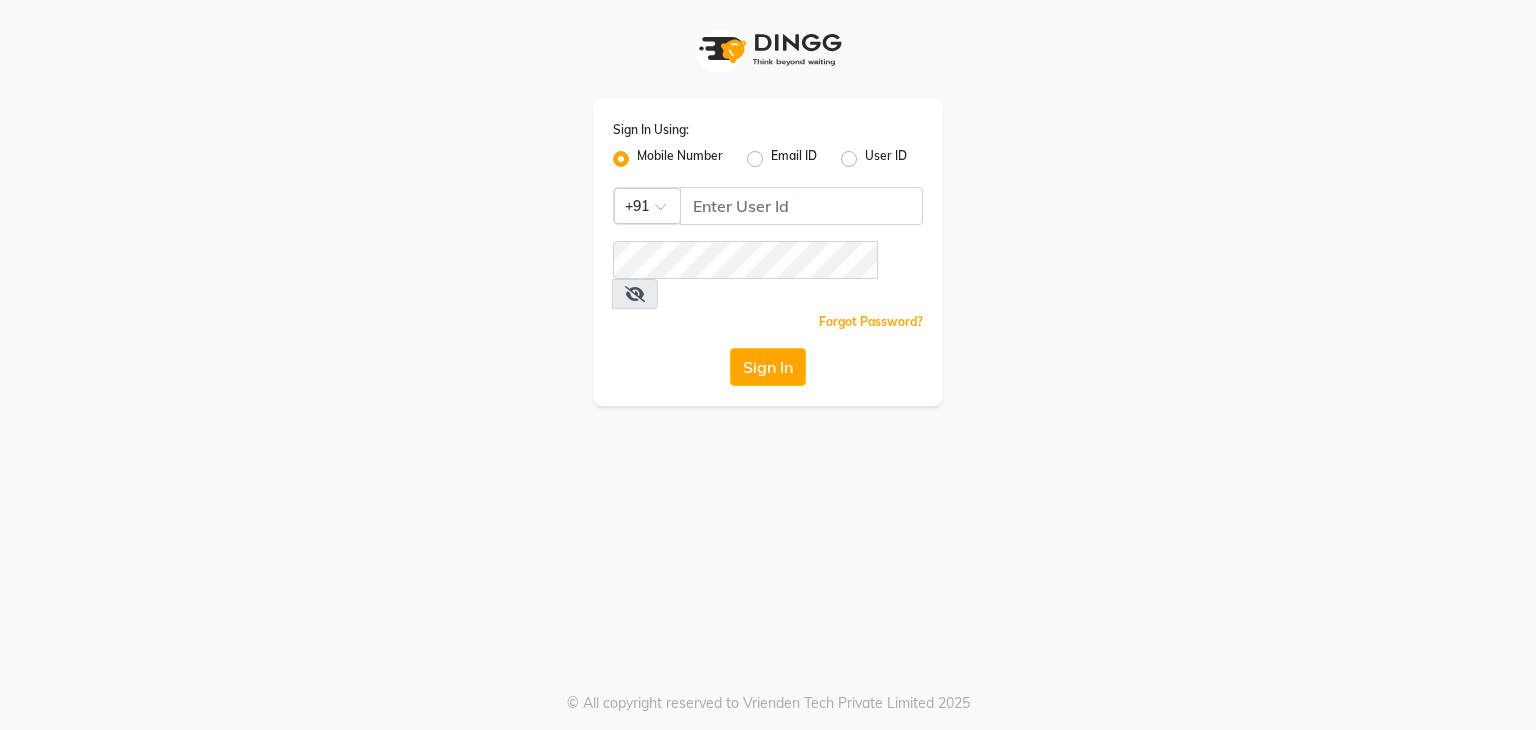 scroll, scrollTop: 0, scrollLeft: 0, axis: both 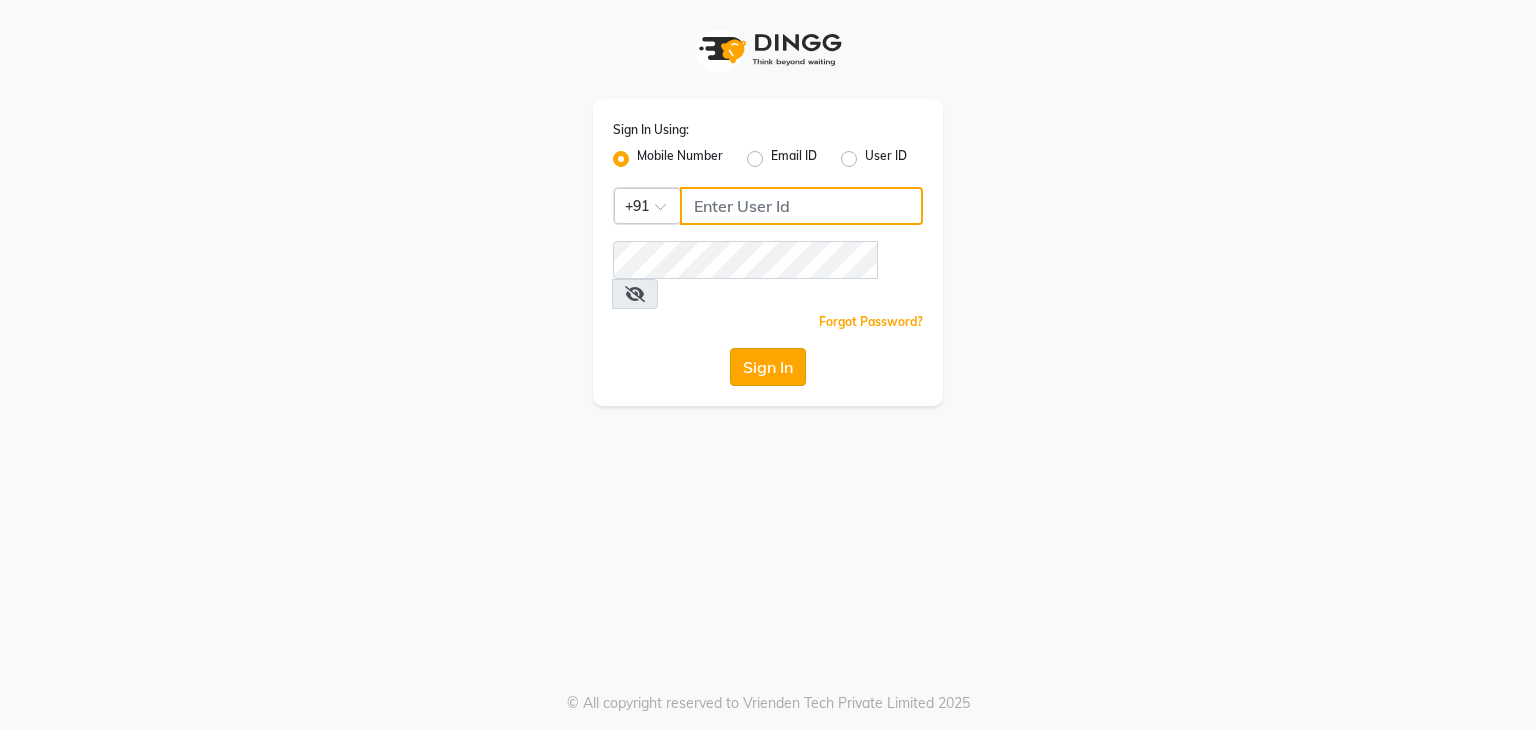 type on "[PHONE]" 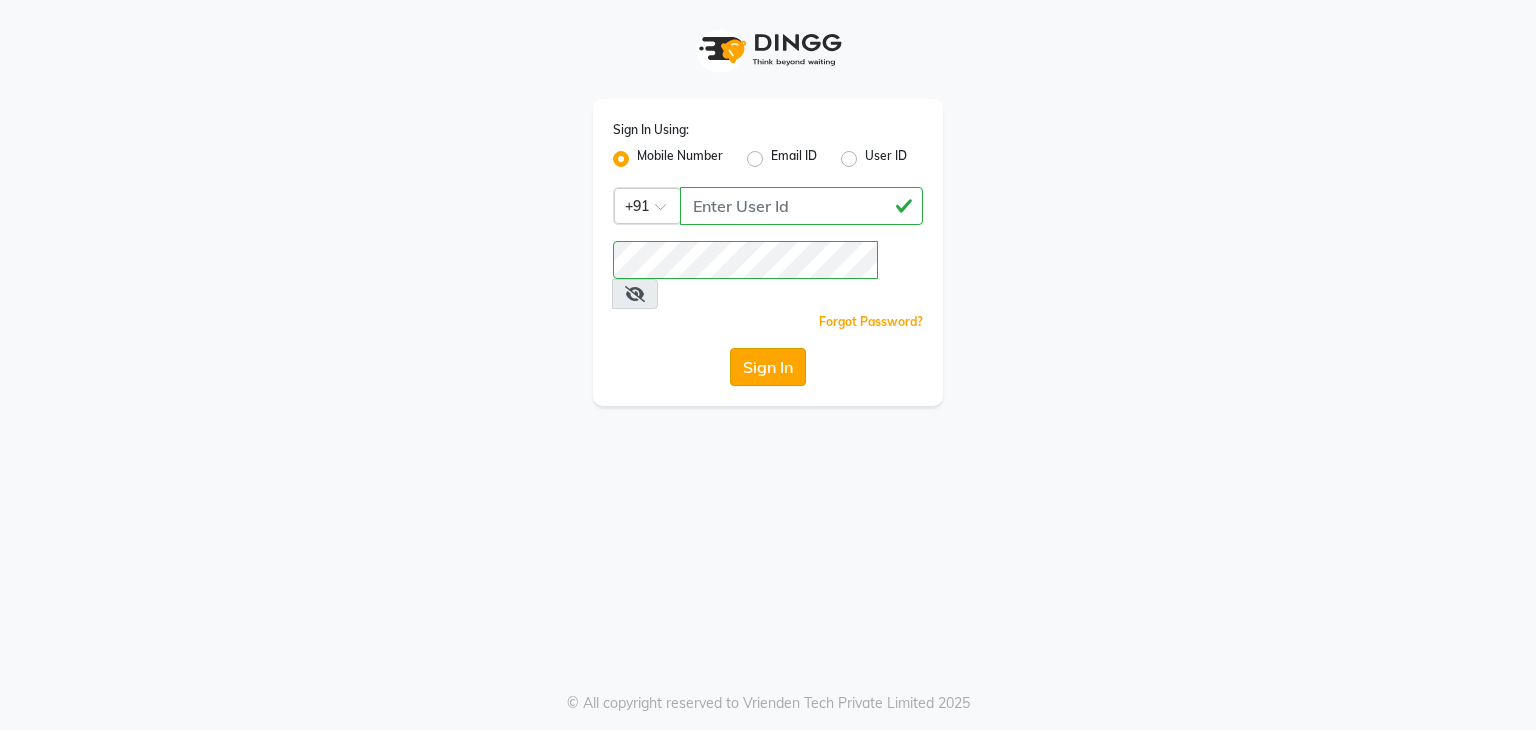 click on "Sign In" 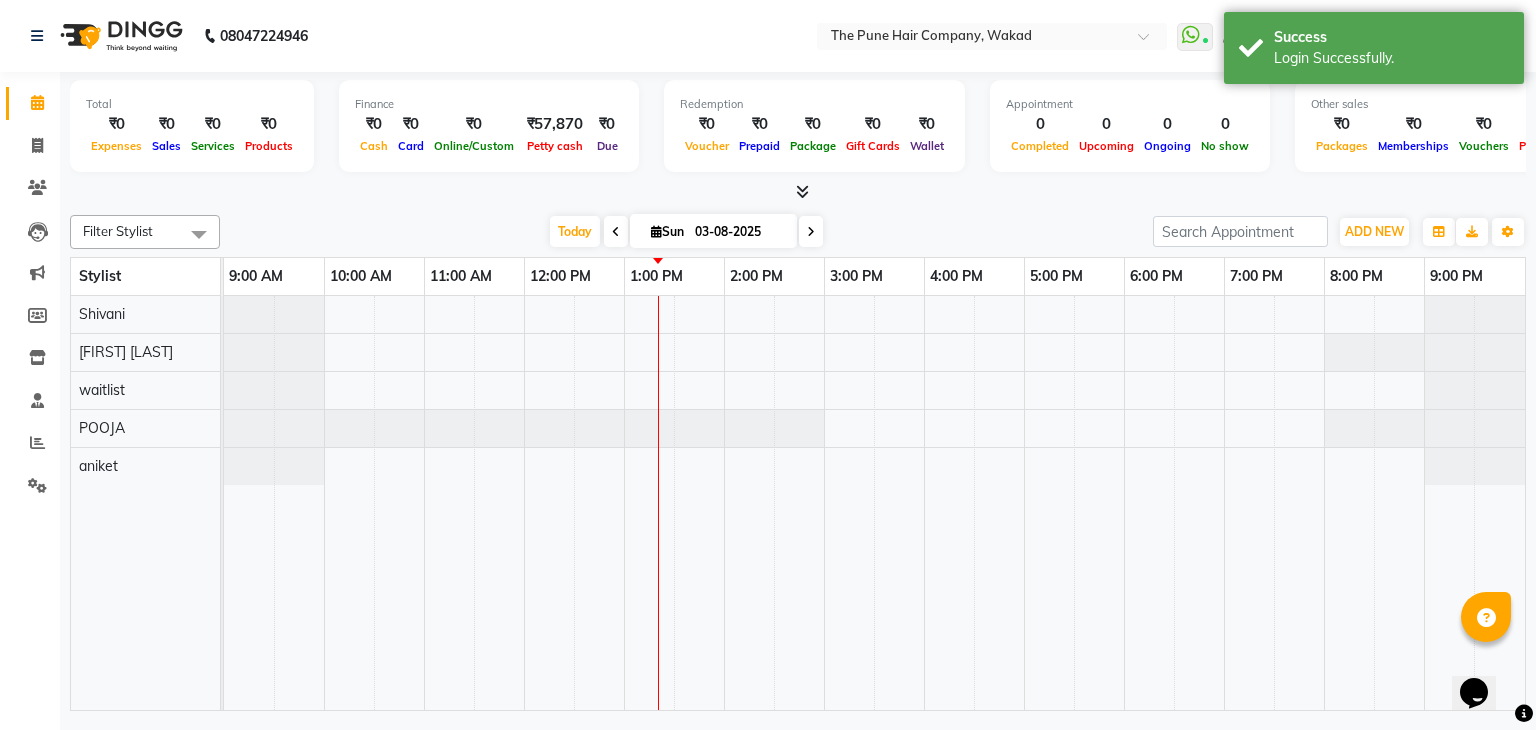 scroll, scrollTop: 0, scrollLeft: 0, axis: both 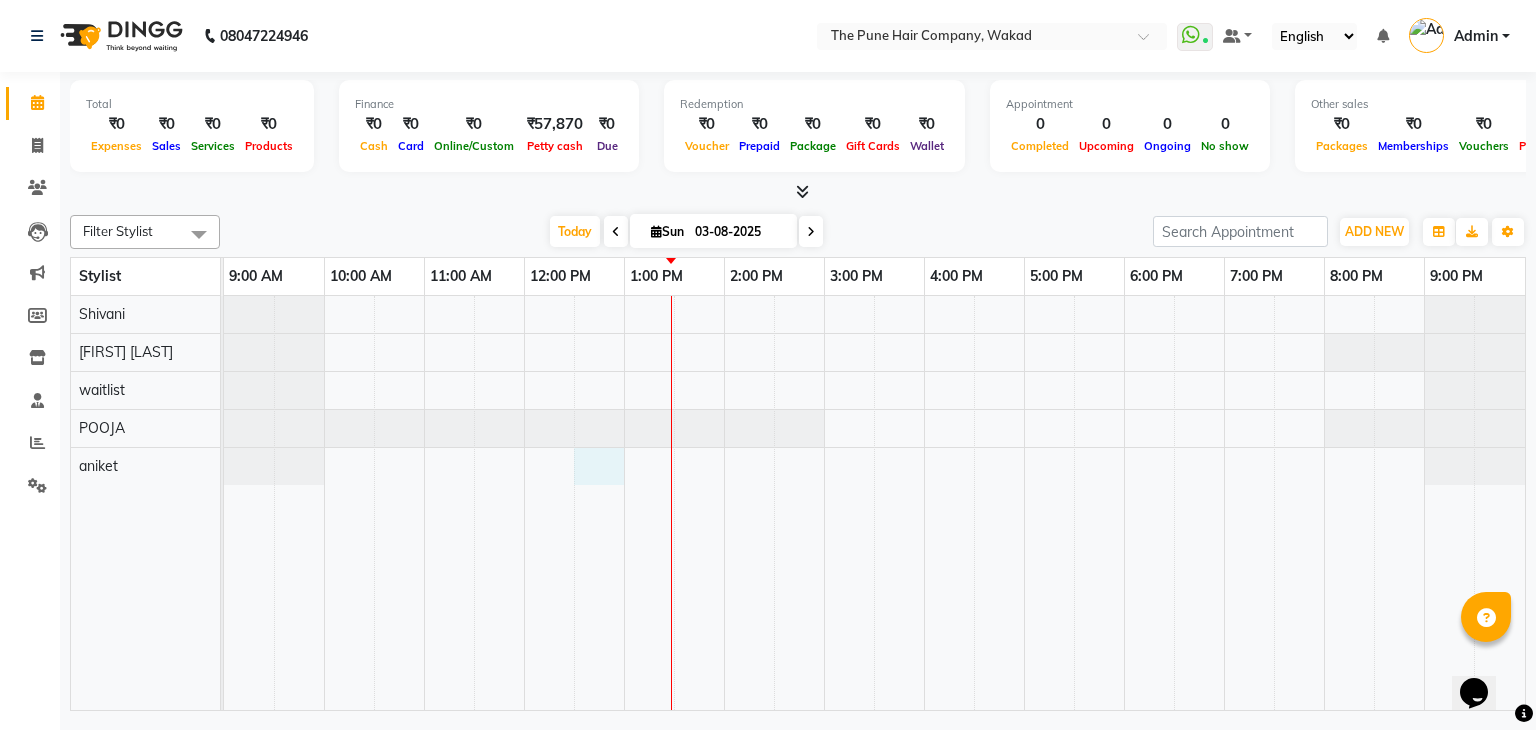click at bounding box center [874, 503] 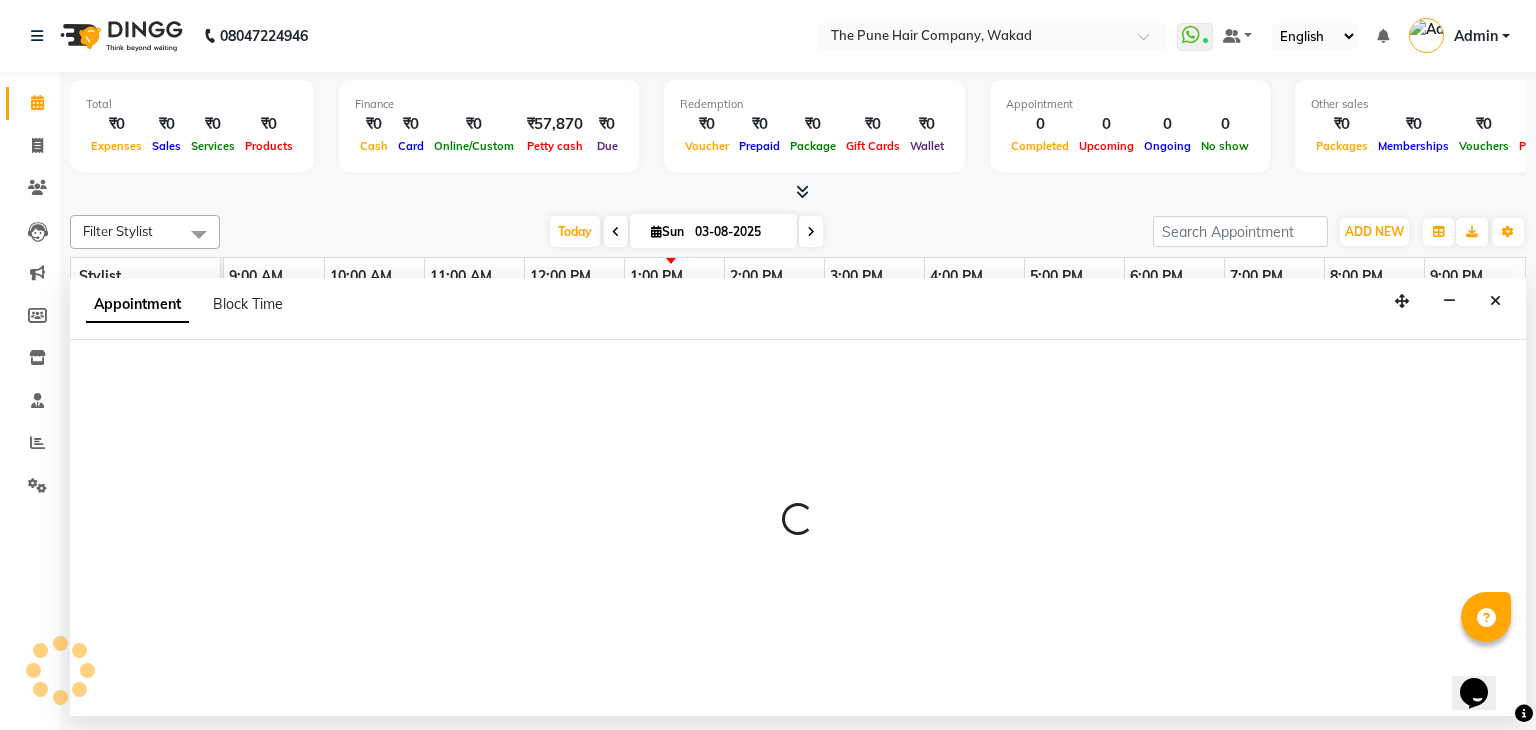 select on "[PHONE]" 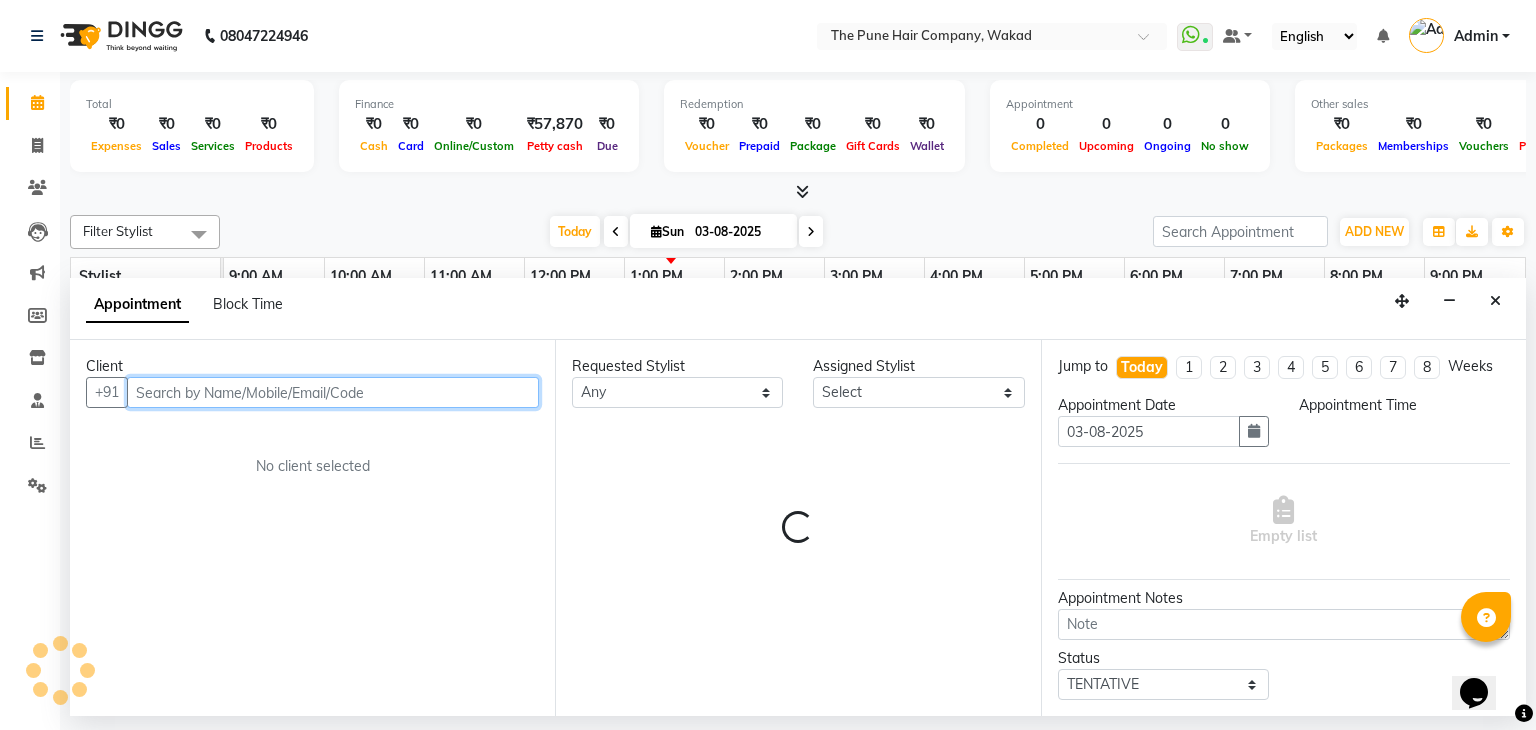 select on "750" 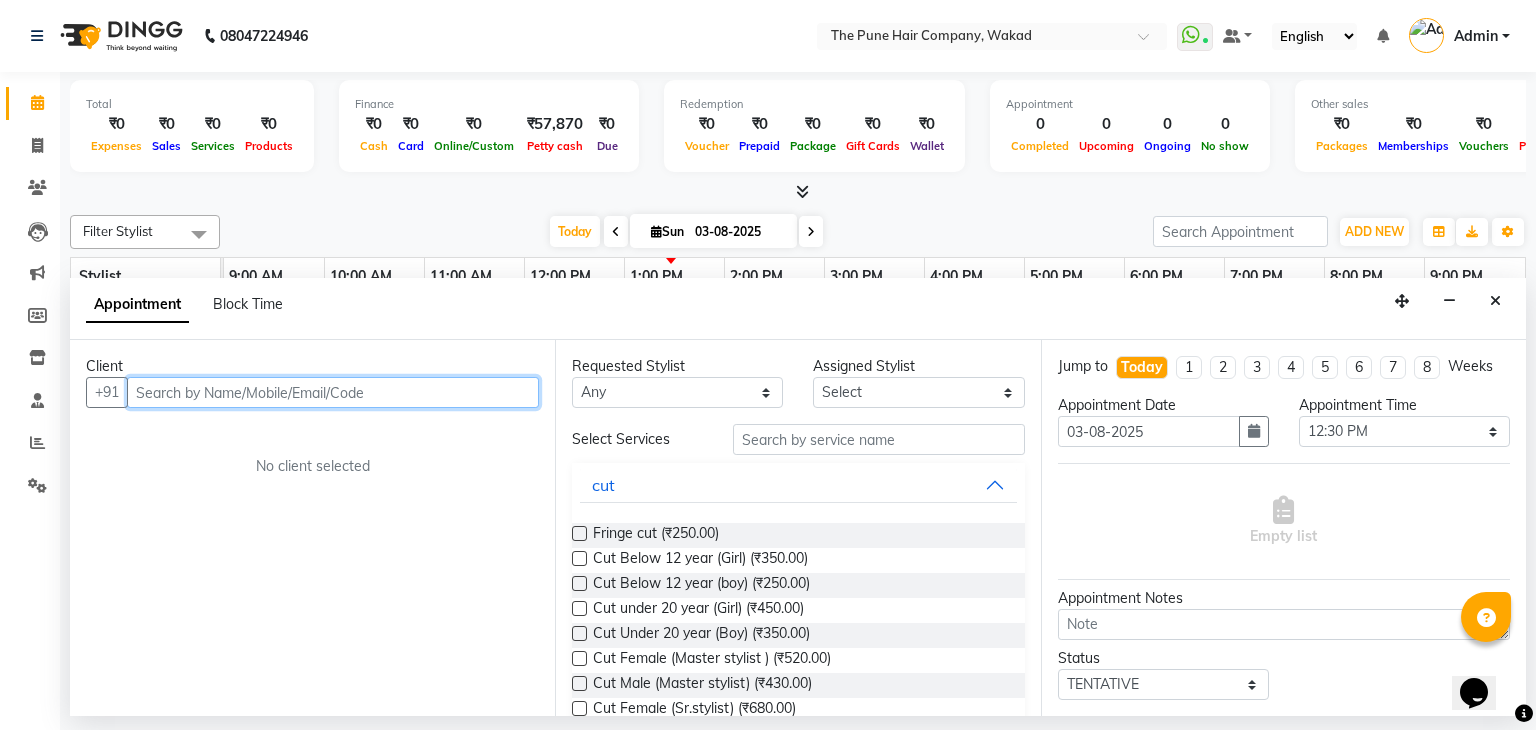 click at bounding box center [333, 392] 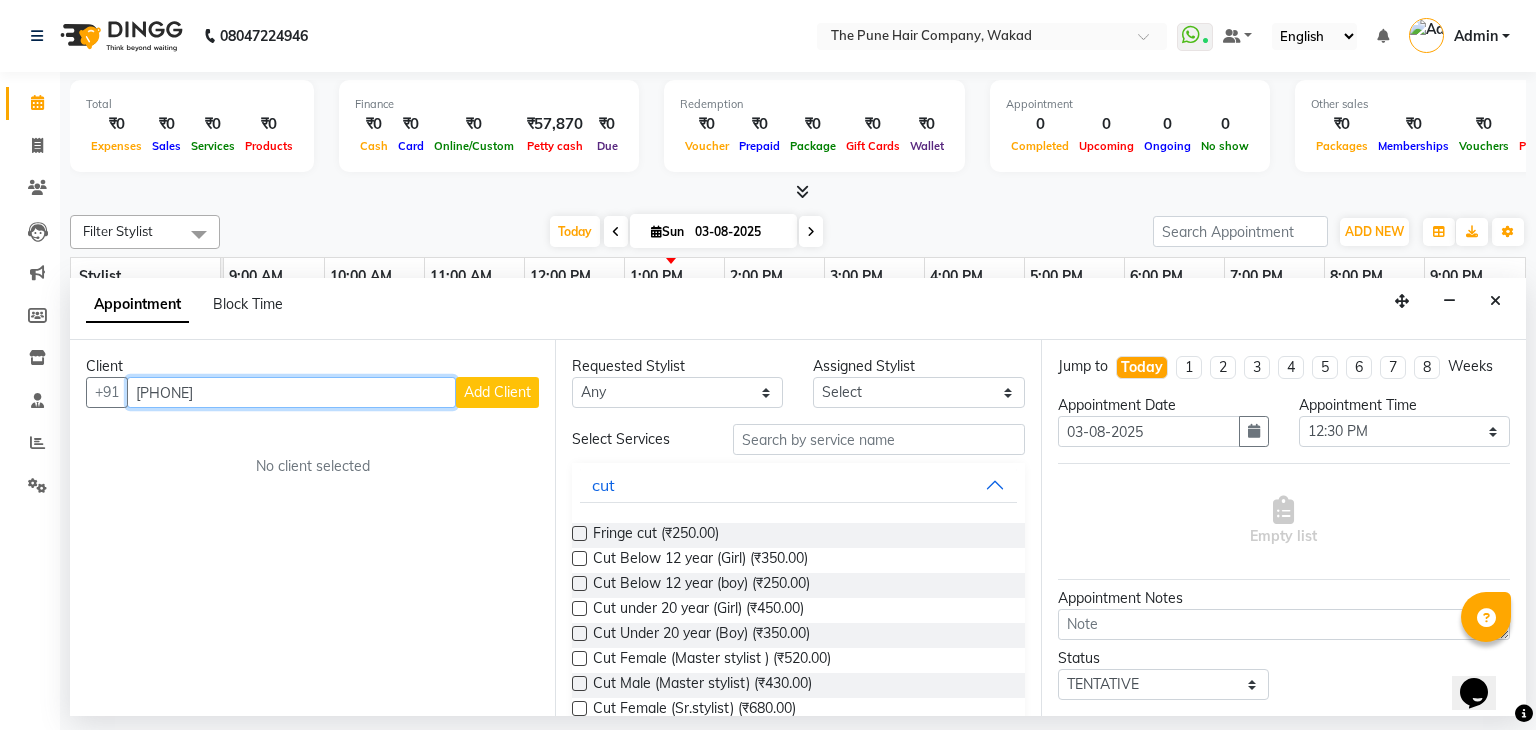 type on "[PHONE]" 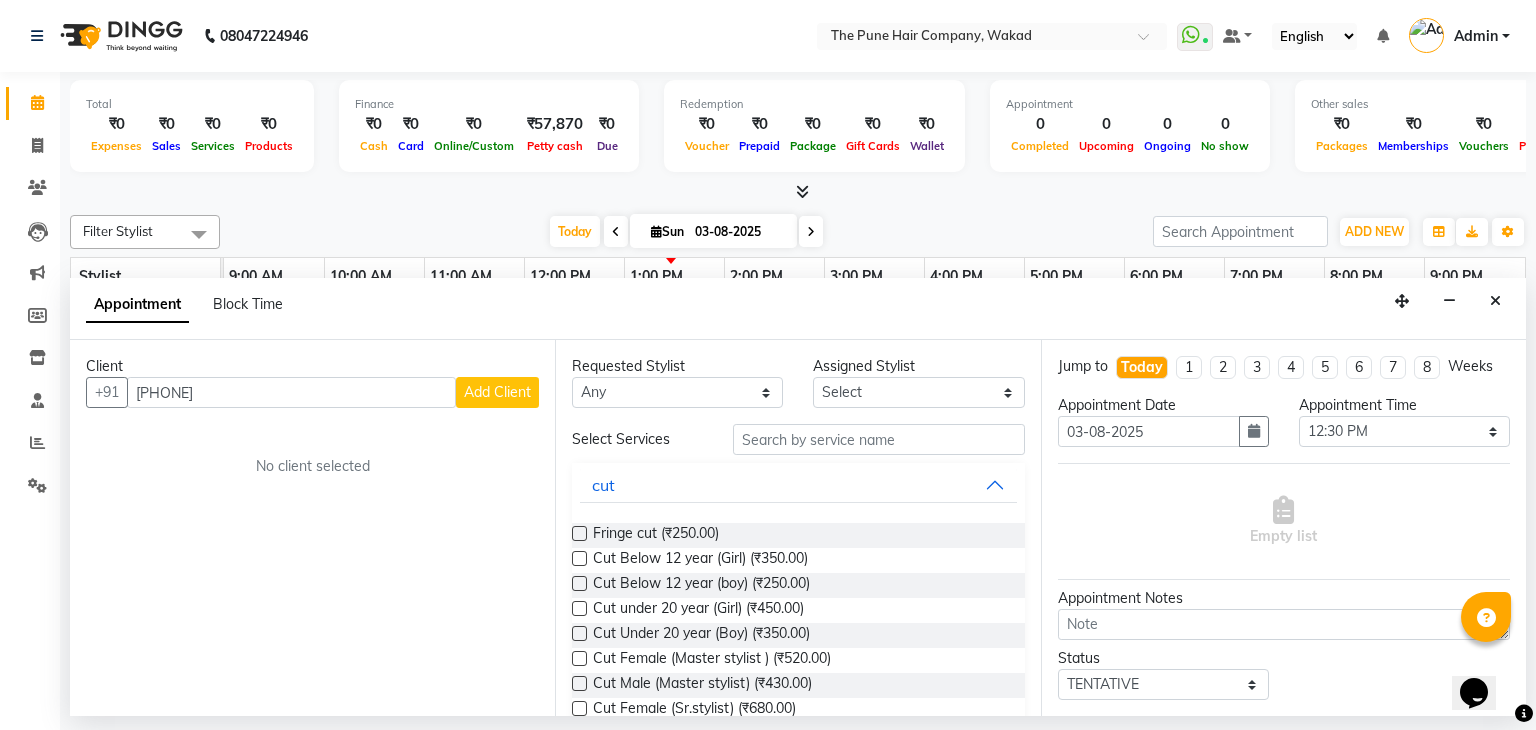 click on "Add Client" at bounding box center (497, 392) 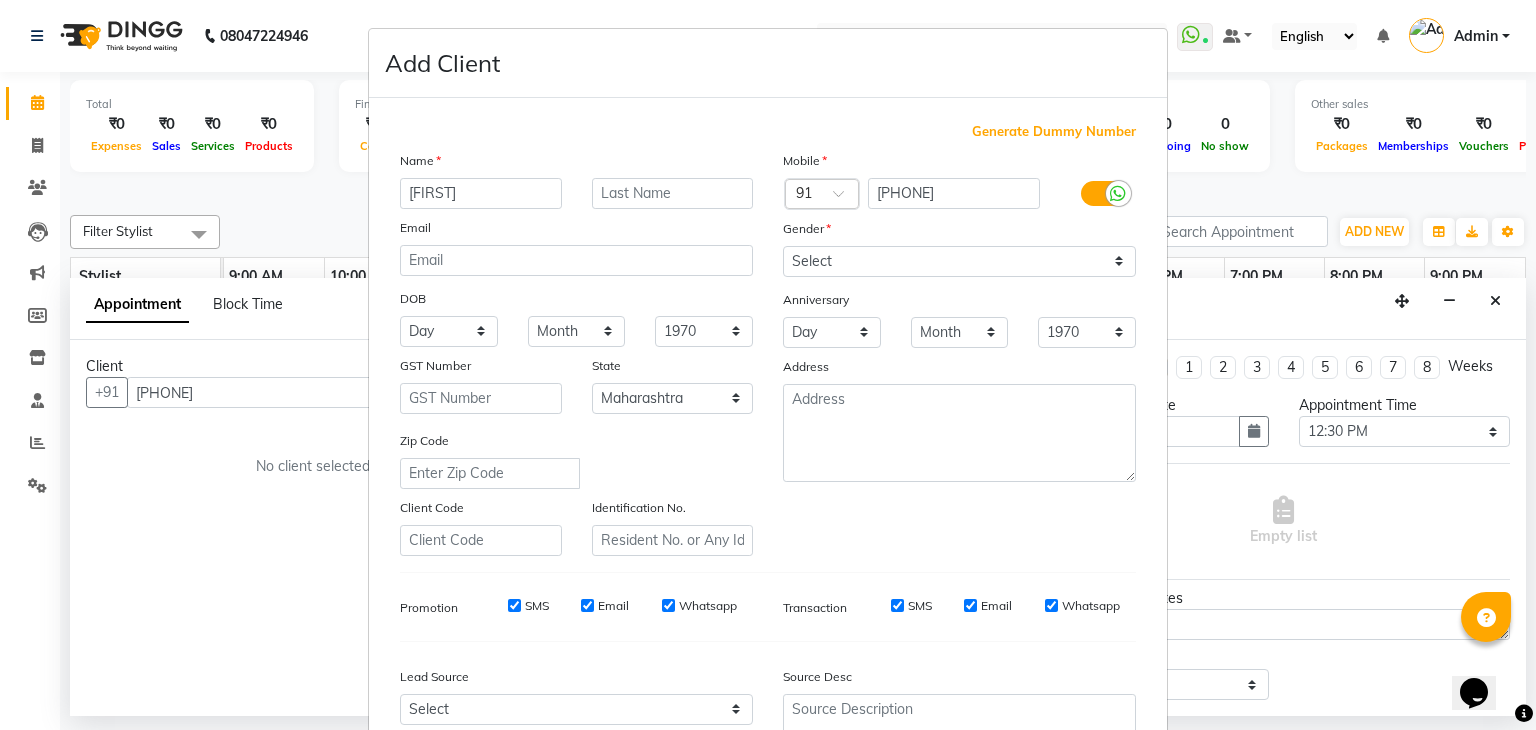 type on "[FIRST]" 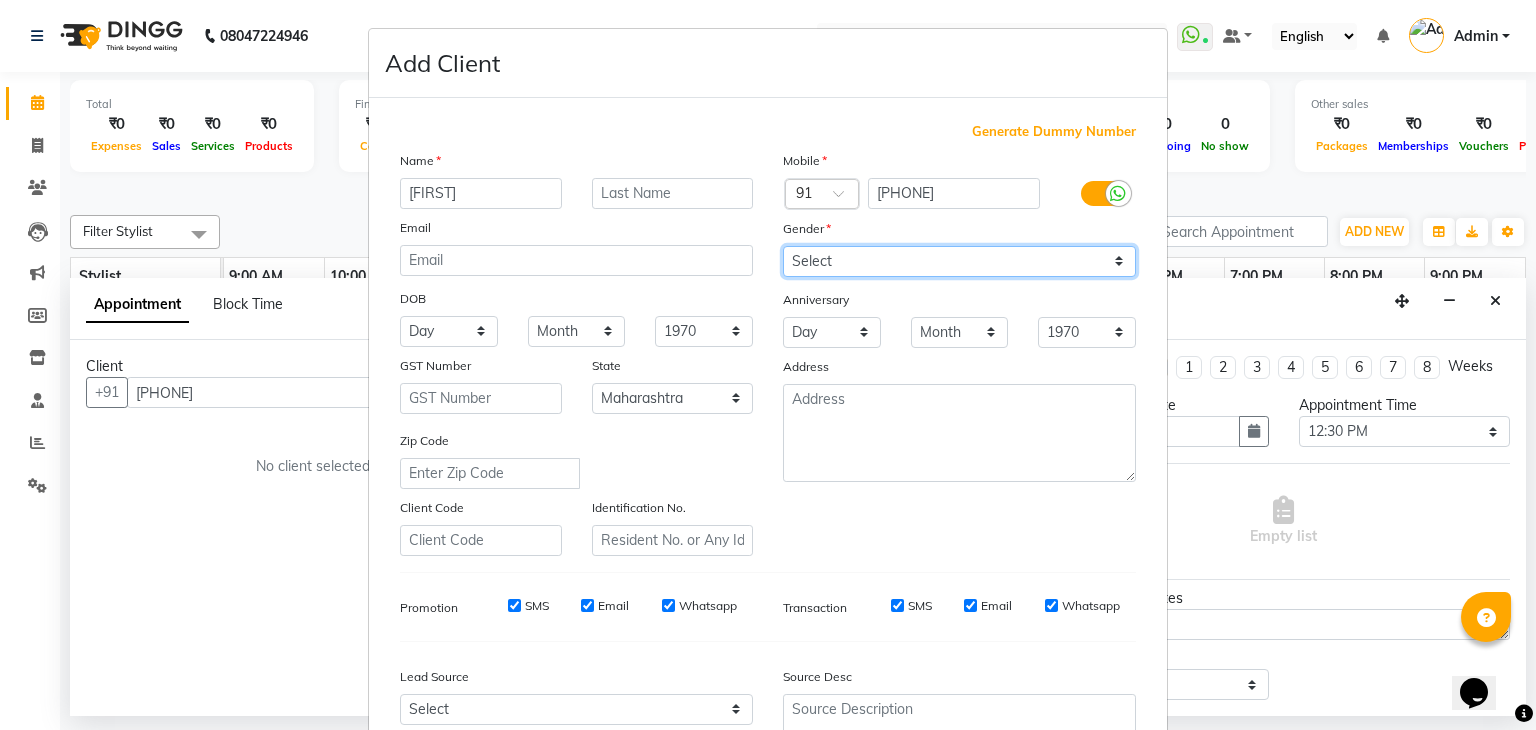 click on "Select Male Female Other Prefer Not To Say" at bounding box center (959, 261) 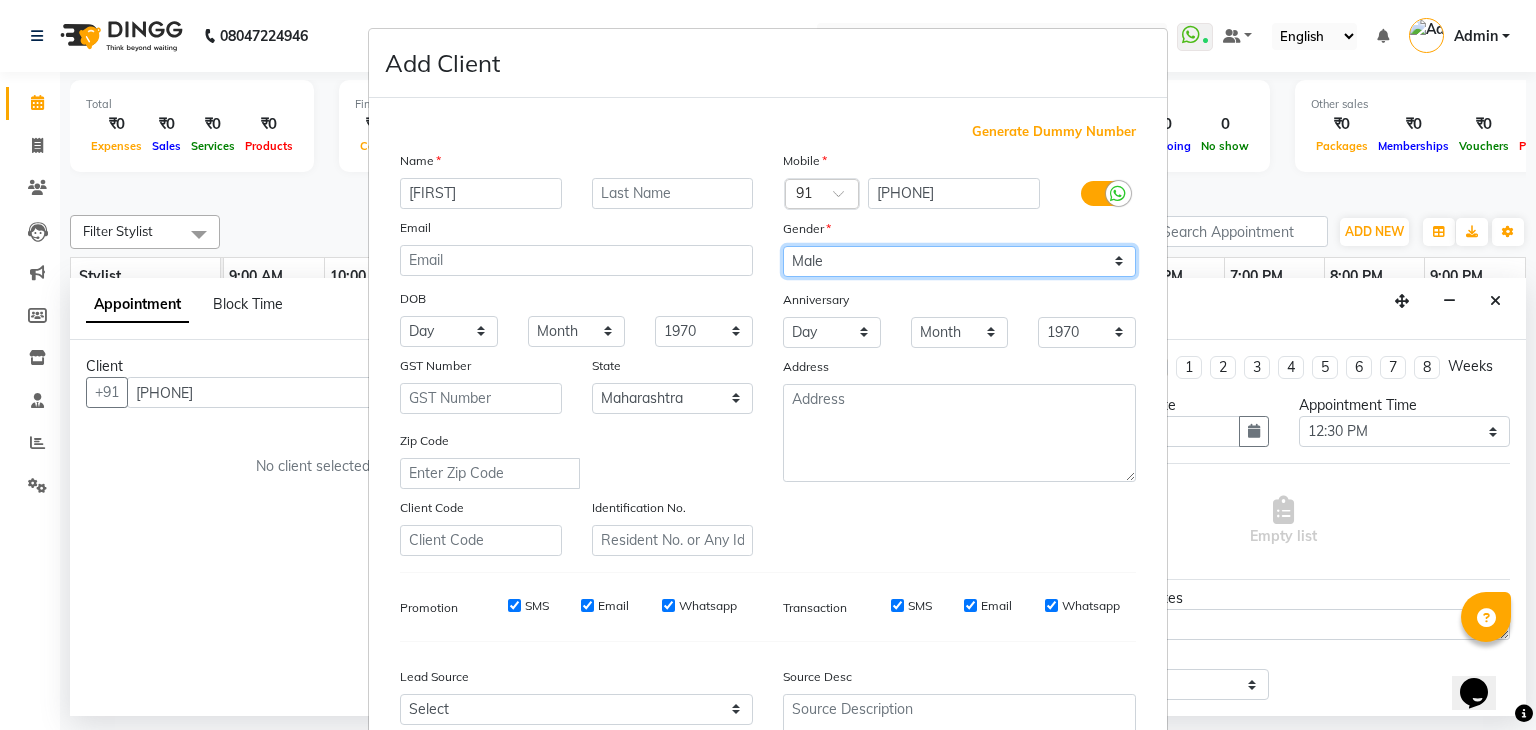 click on "Select Male Female Other Prefer Not To Say" at bounding box center (959, 261) 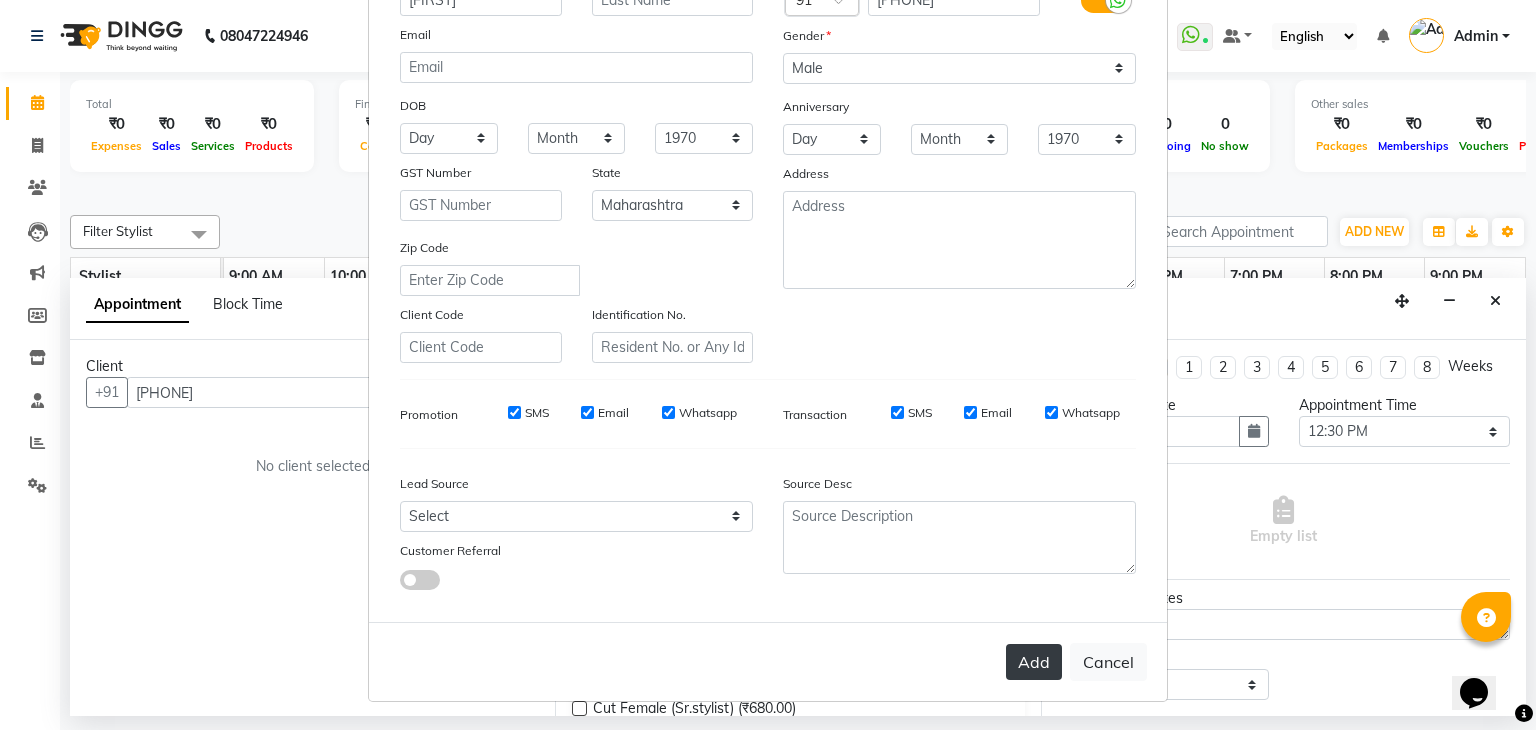 click on "Add" at bounding box center [1034, 662] 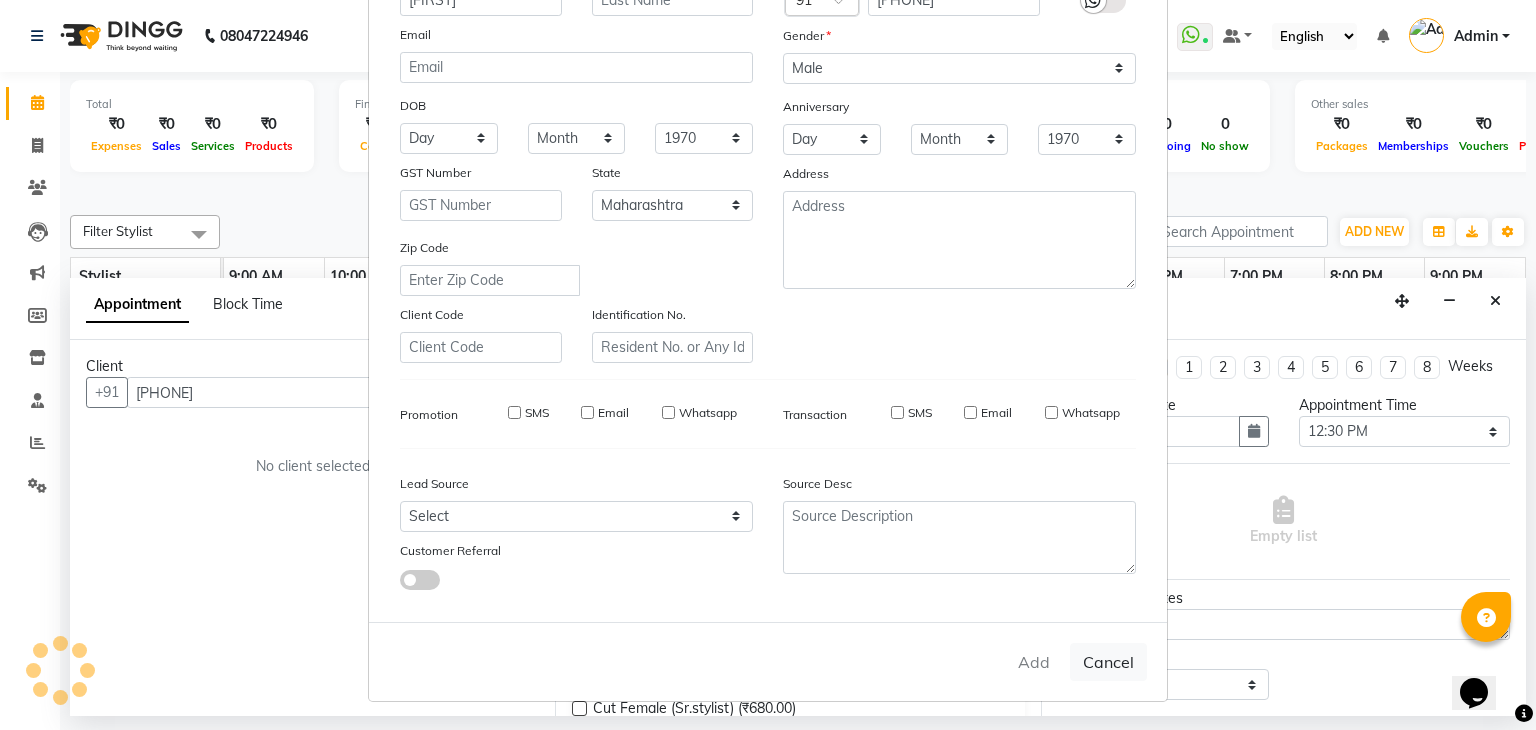 type 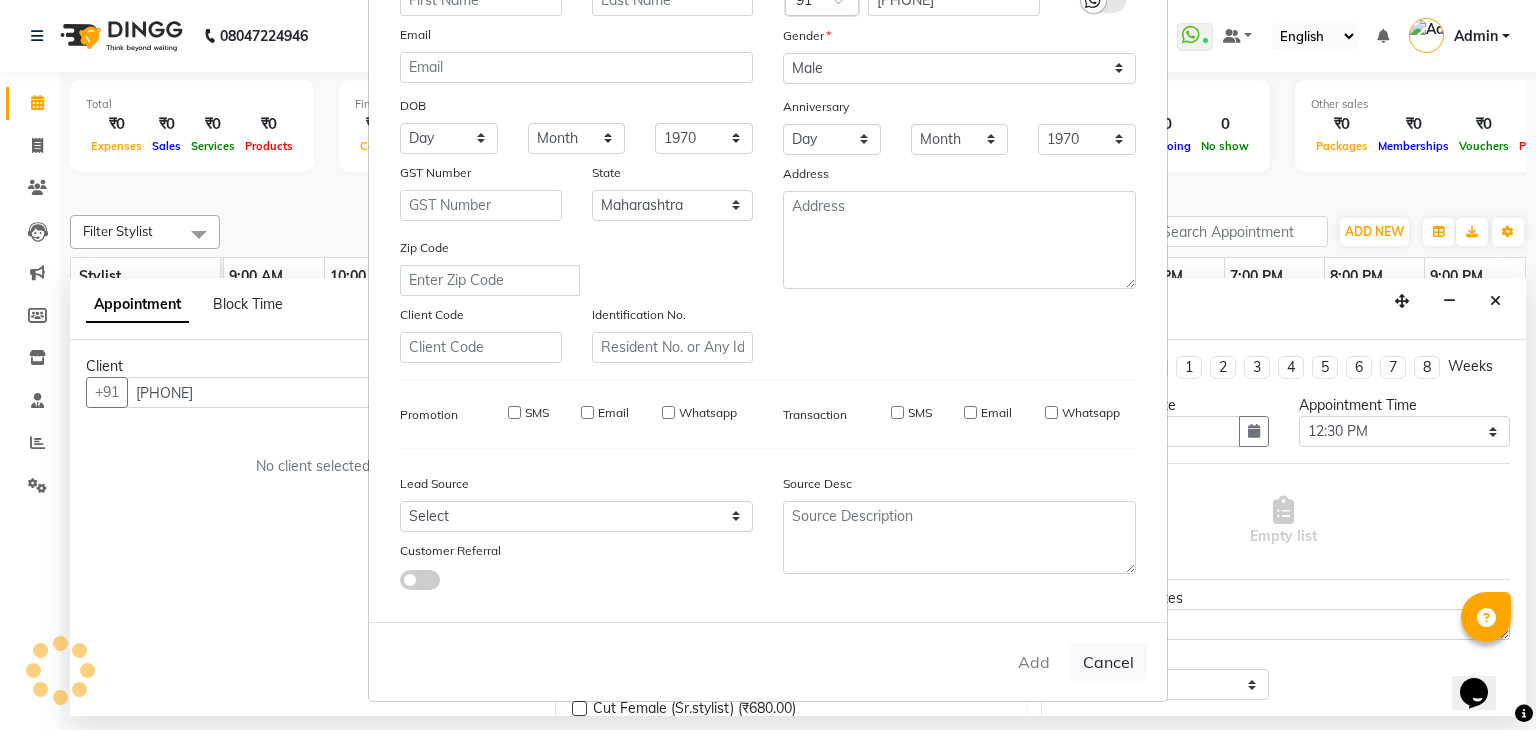 select 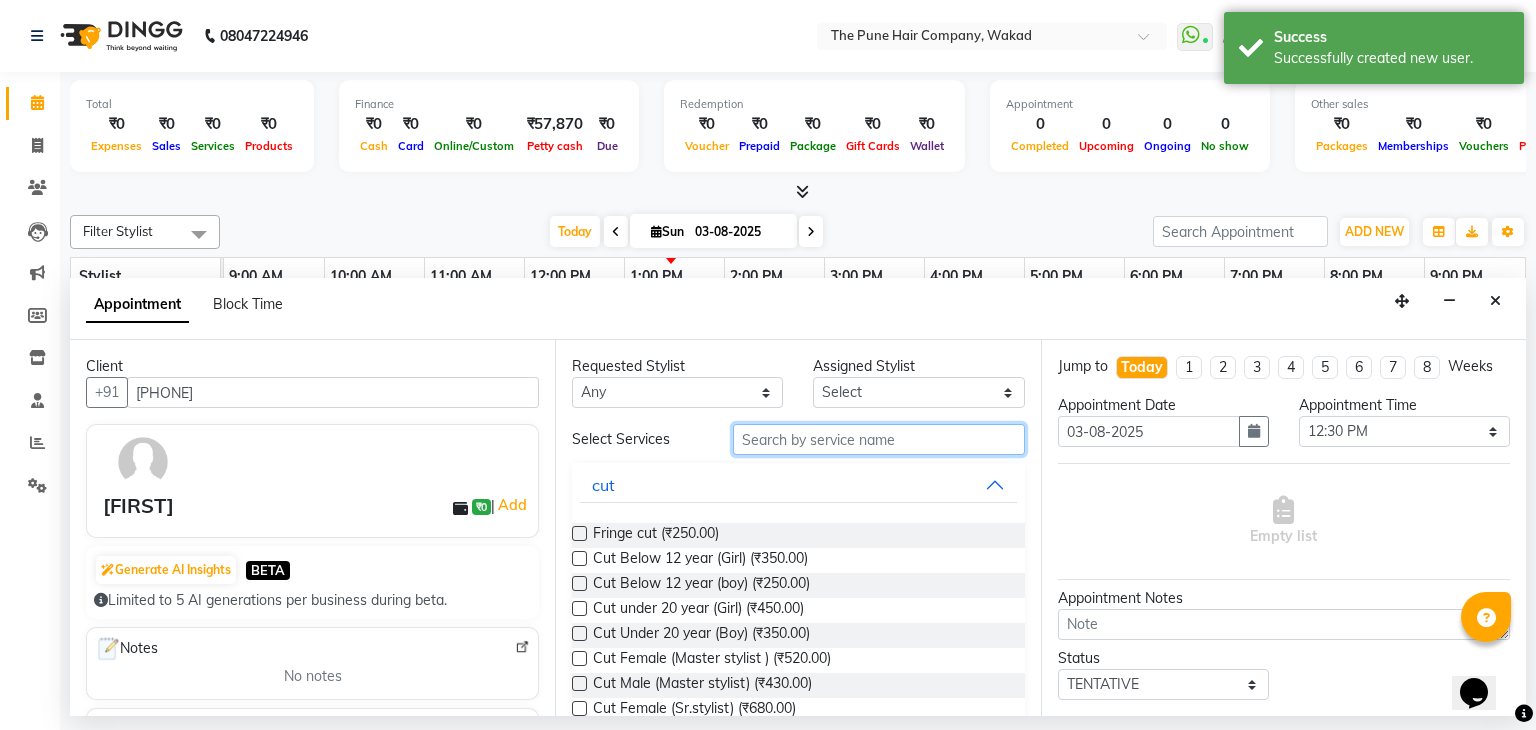 click at bounding box center [879, 439] 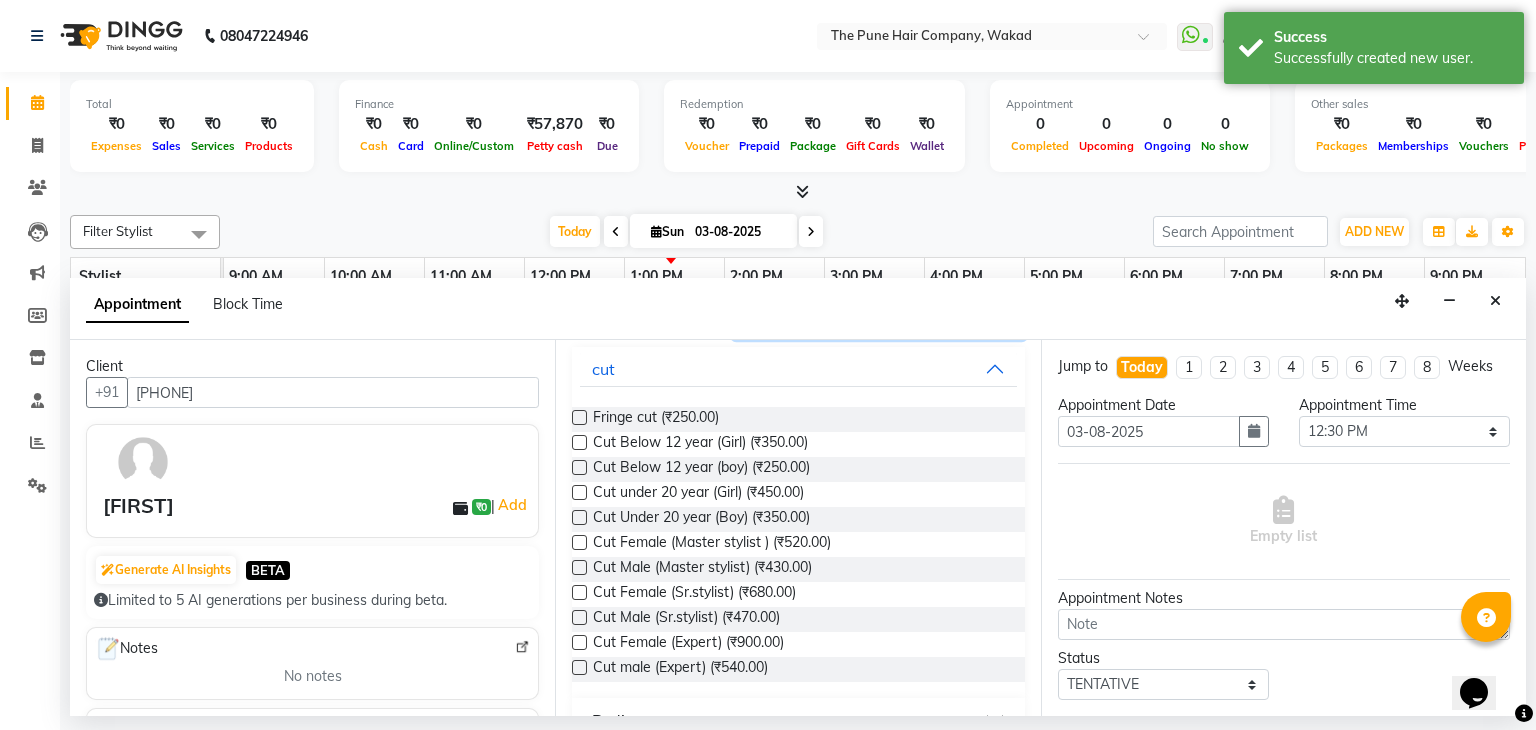 scroll, scrollTop: 124, scrollLeft: 0, axis: vertical 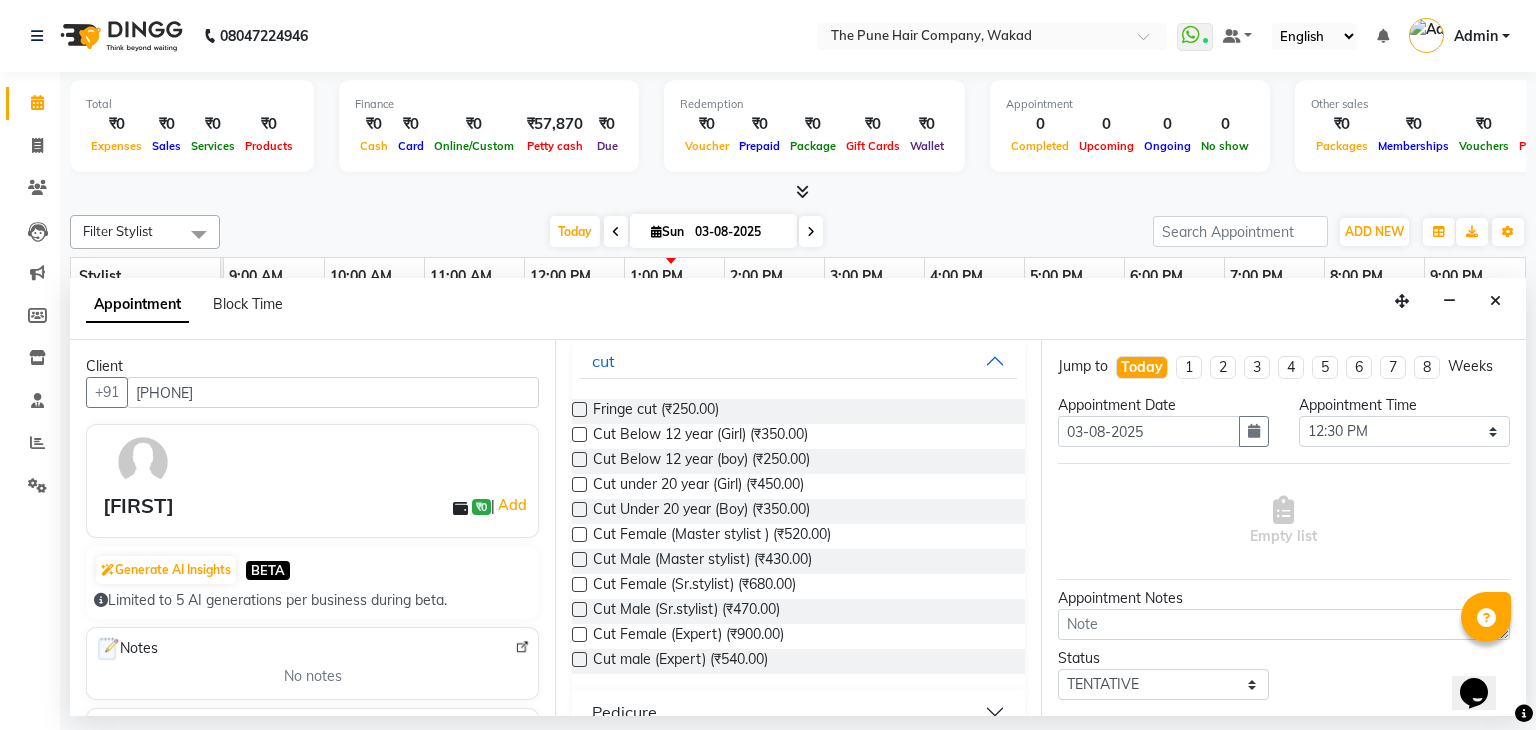 type on "cut" 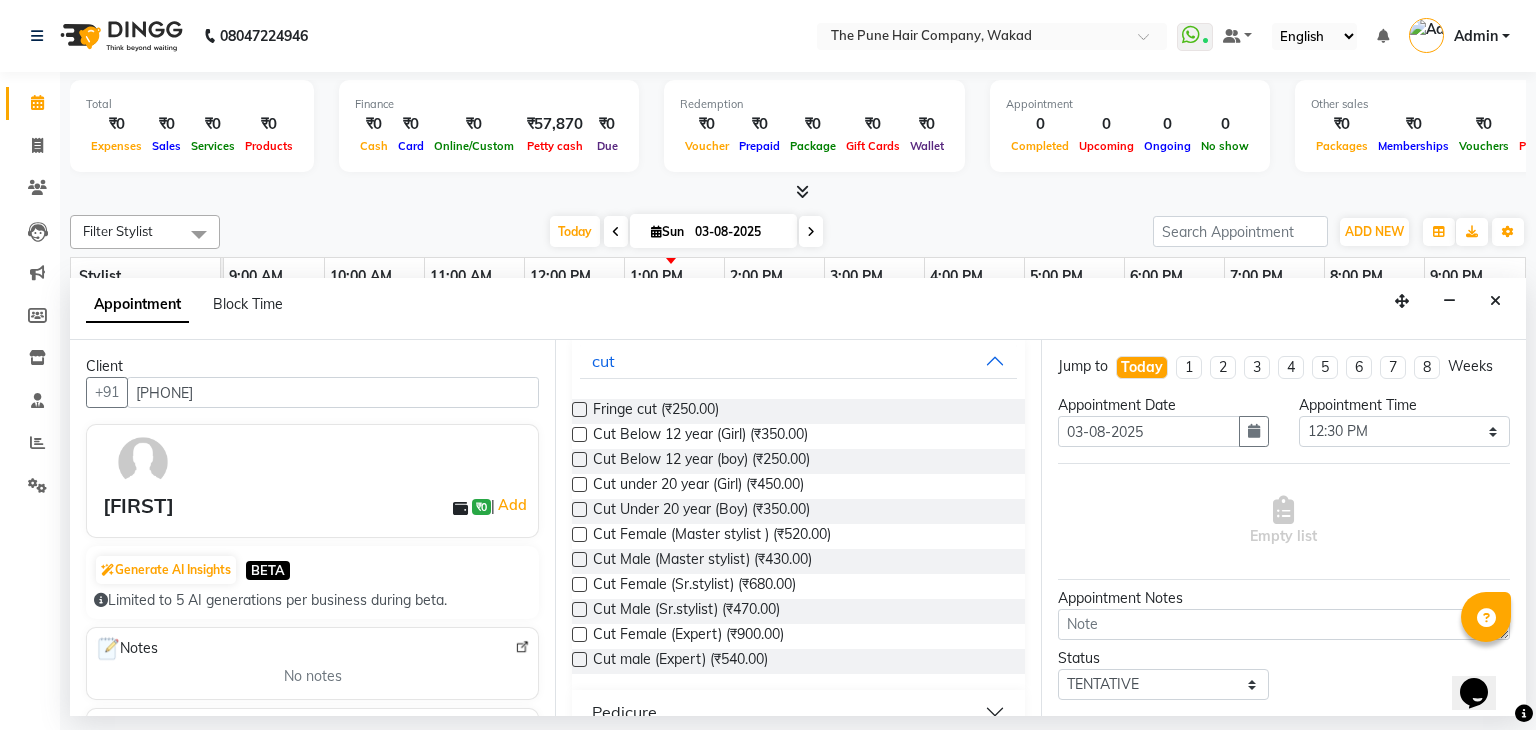 click at bounding box center [579, 609] 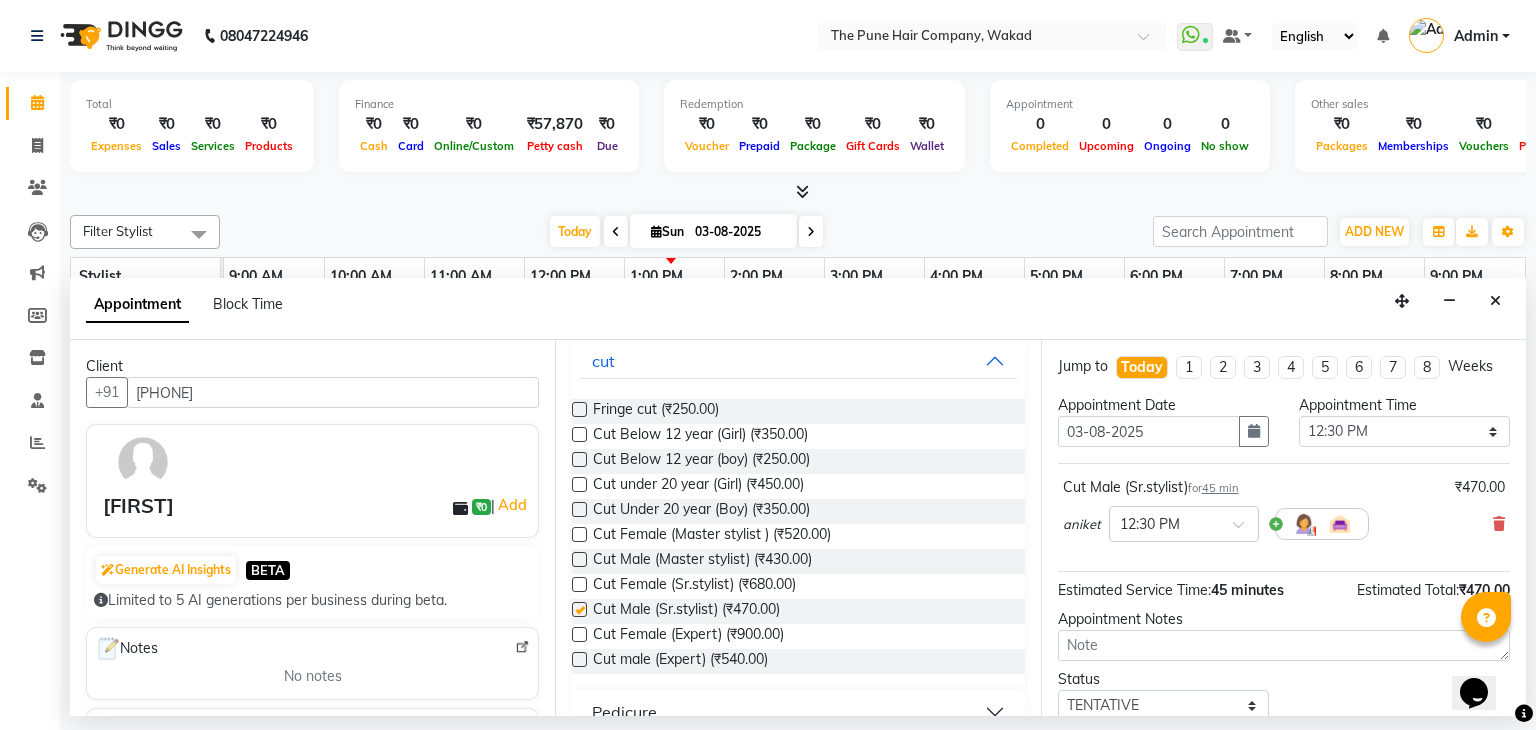 checkbox on "false" 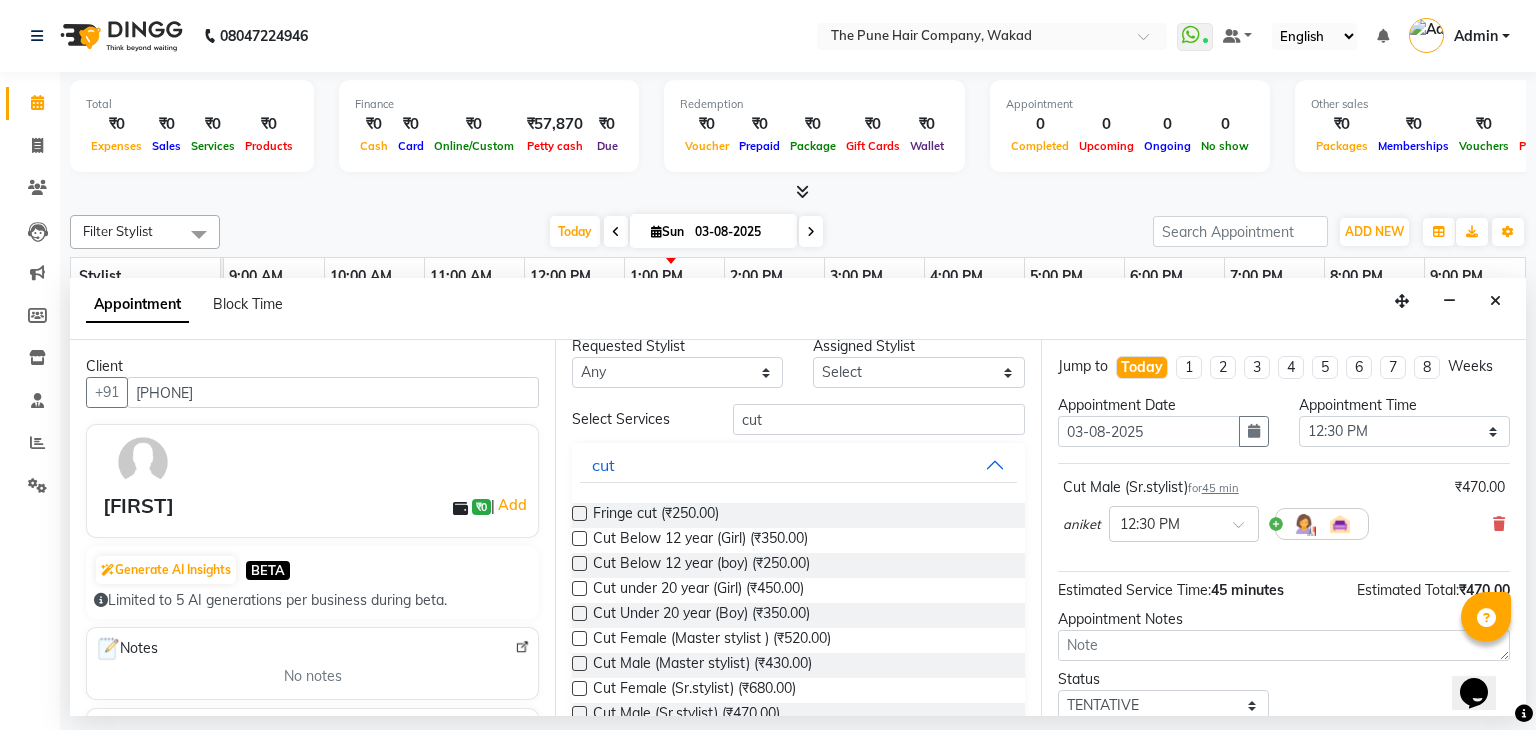 scroll, scrollTop: 0, scrollLeft: 0, axis: both 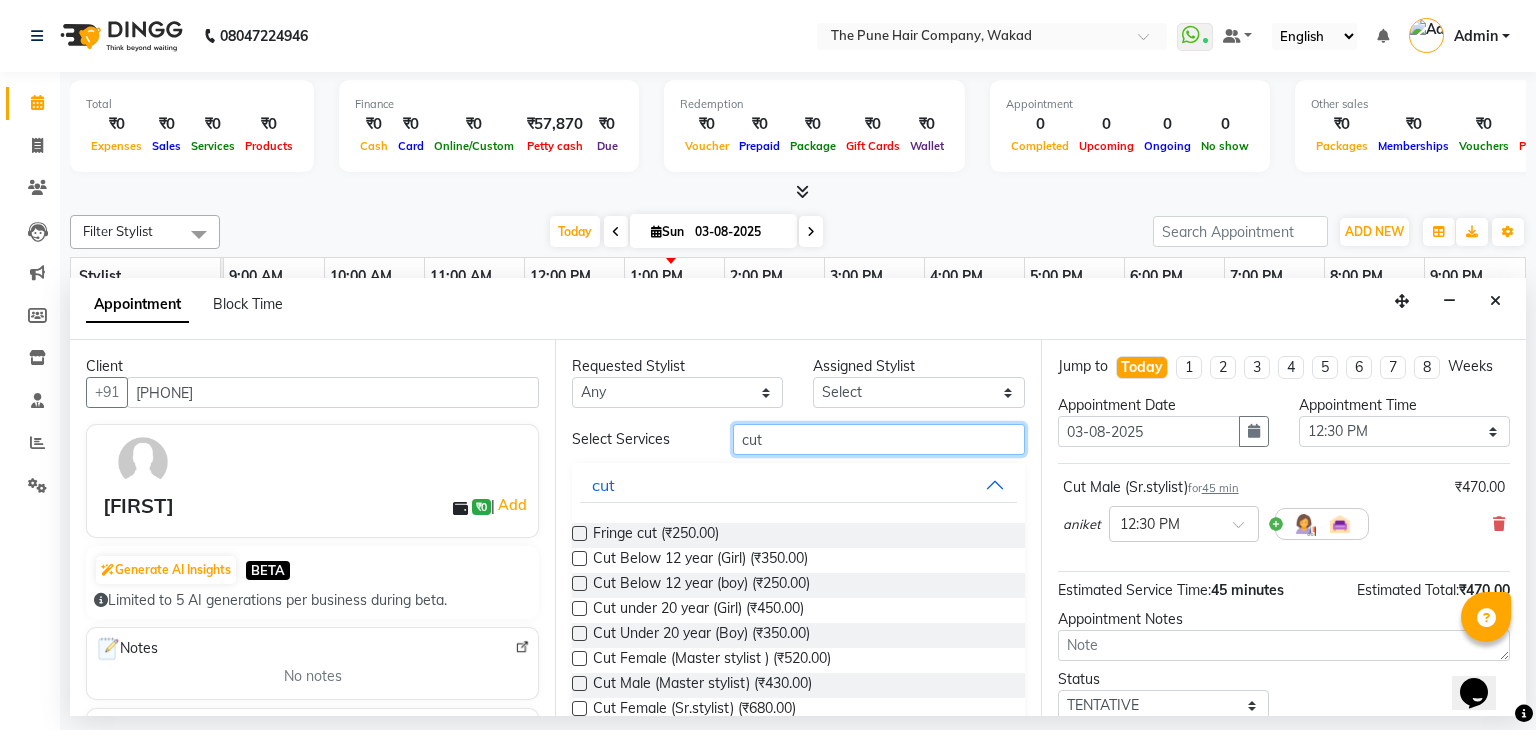 click on "cut" at bounding box center [879, 439] 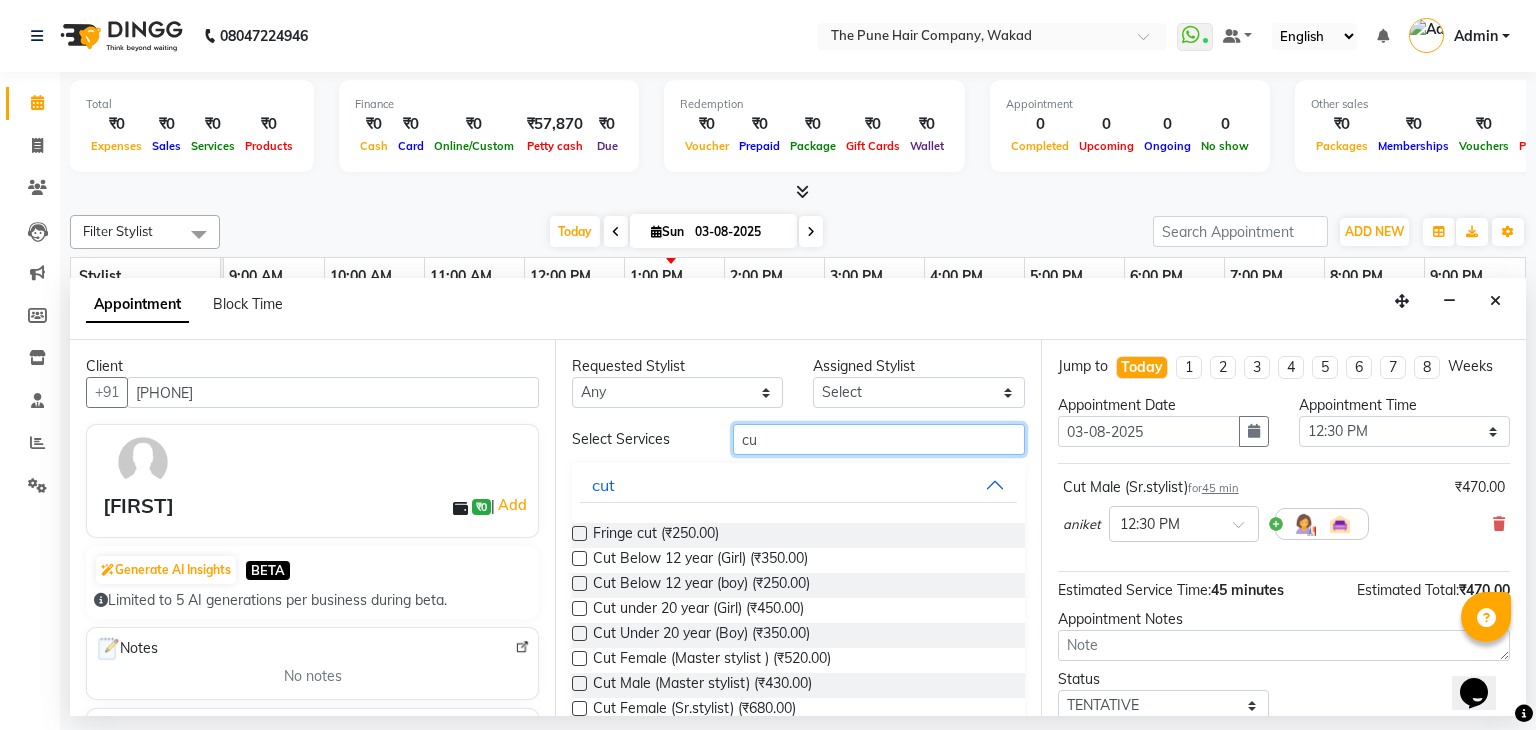 type on "c" 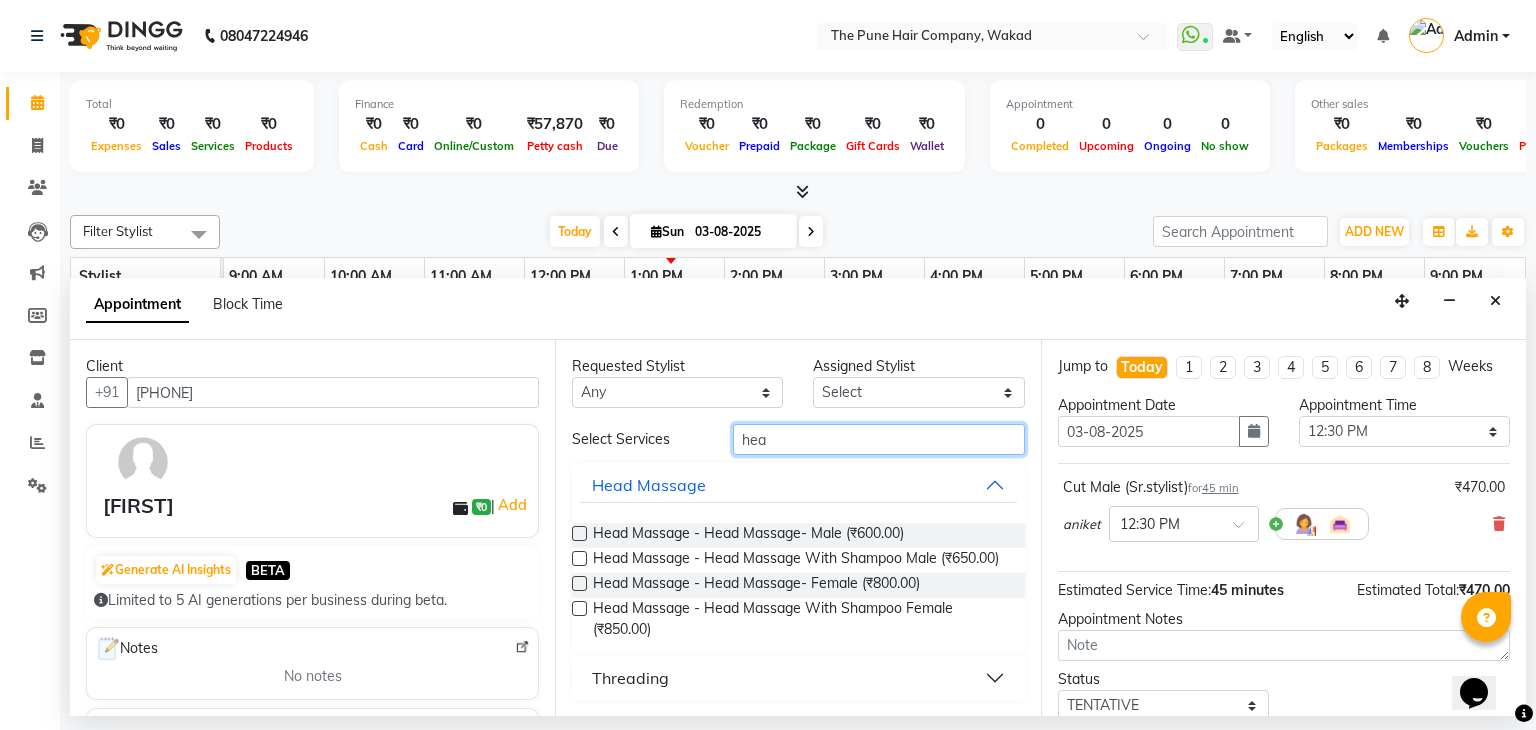 type on "hea" 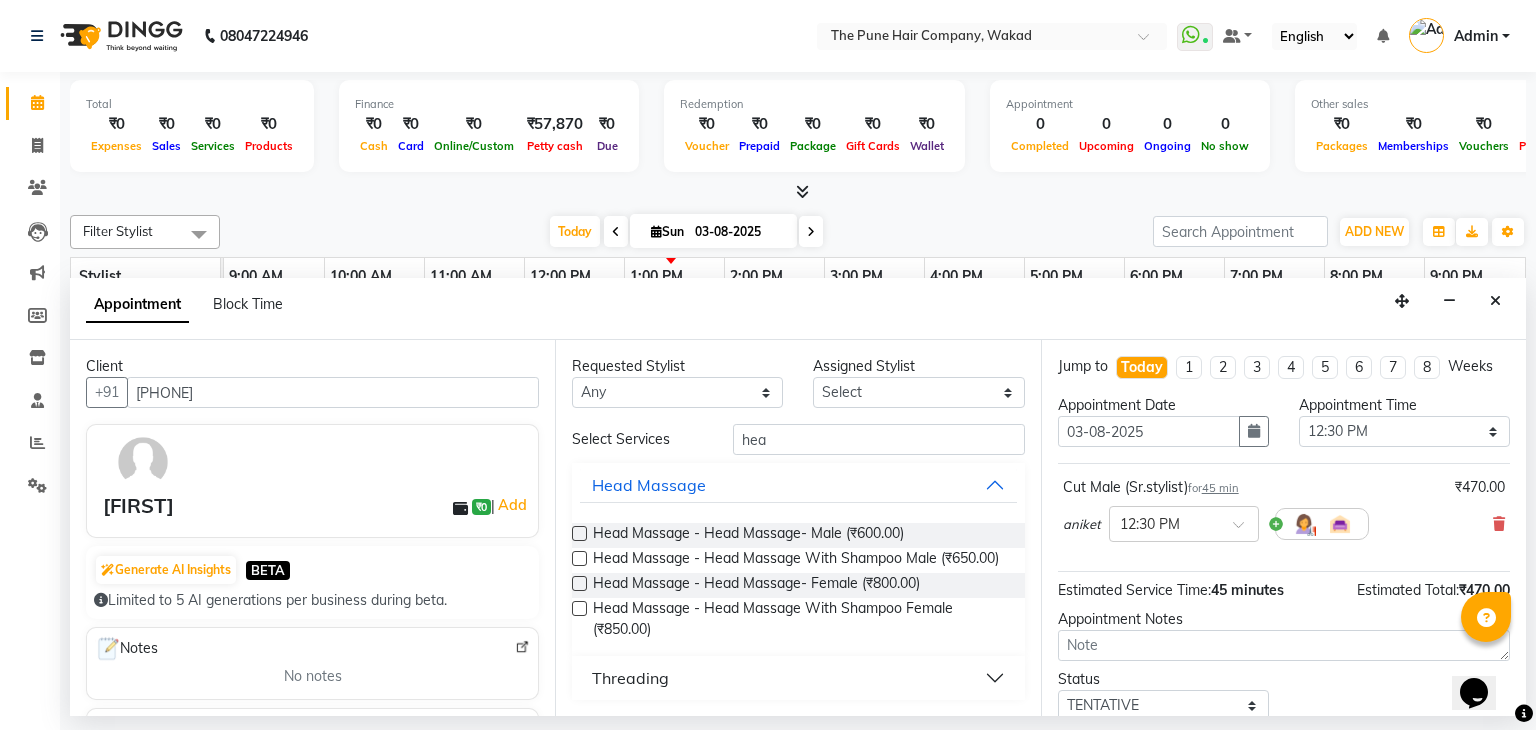 click at bounding box center (579, 558) 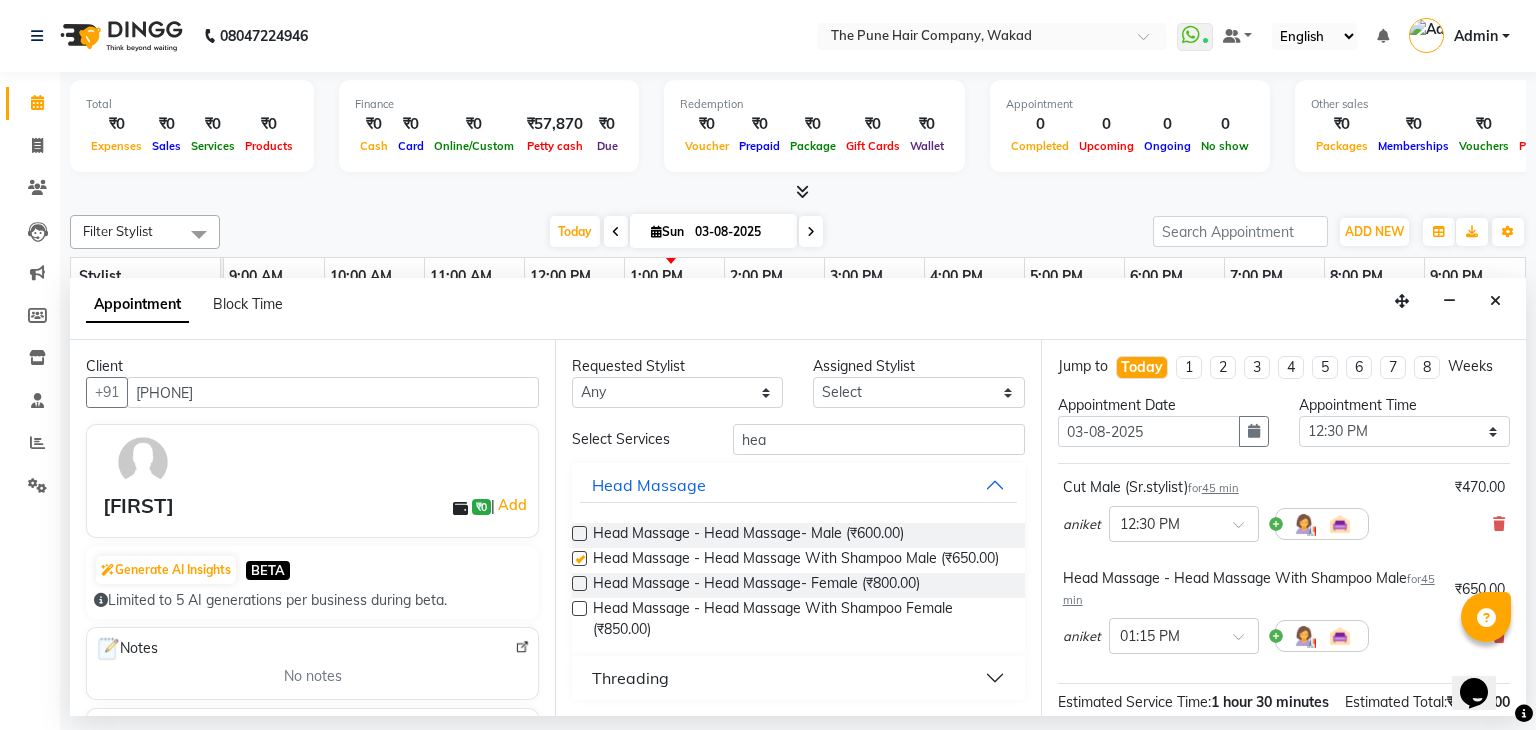 checkbox on "false" 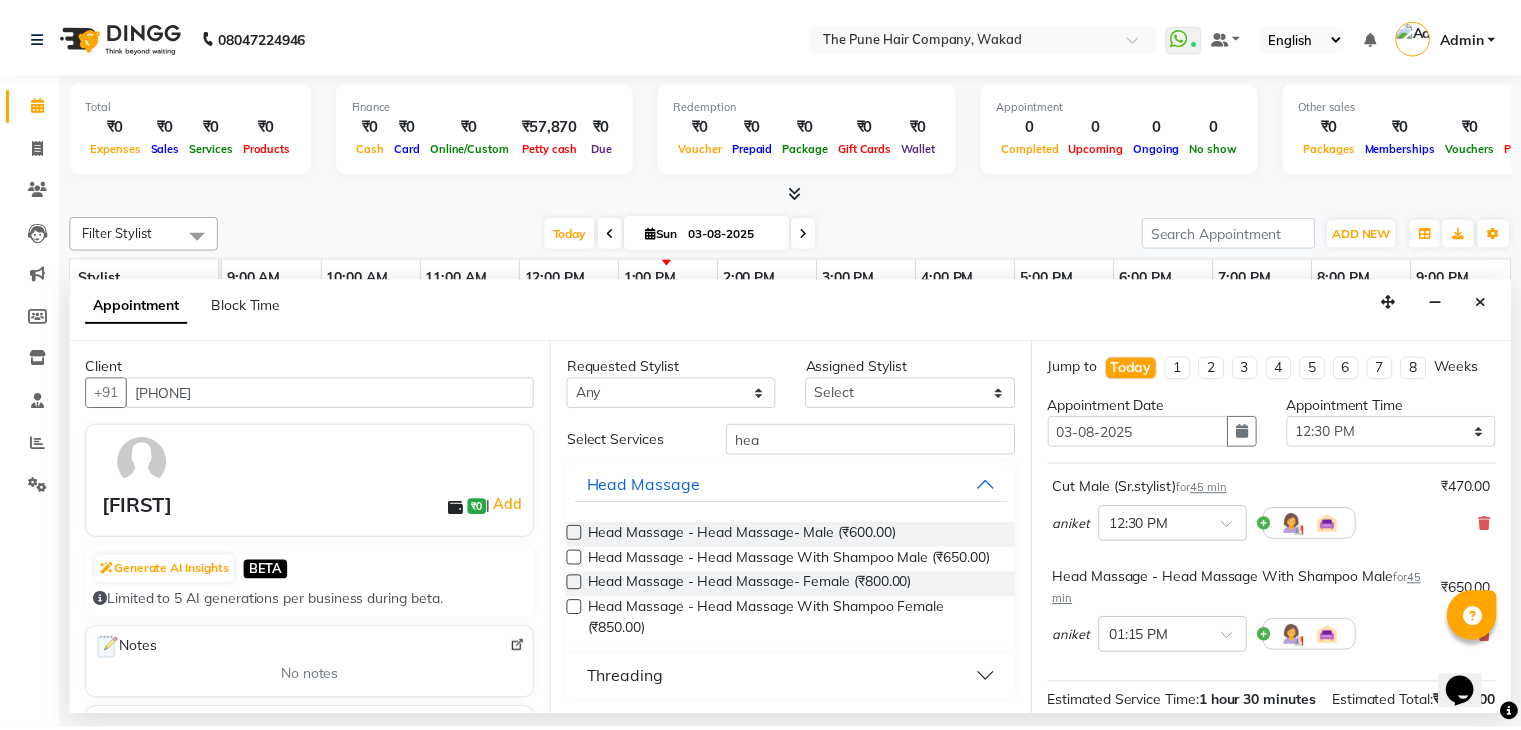 scroll, scrollTop: 263, scrollLeft: 0, axis: vertical 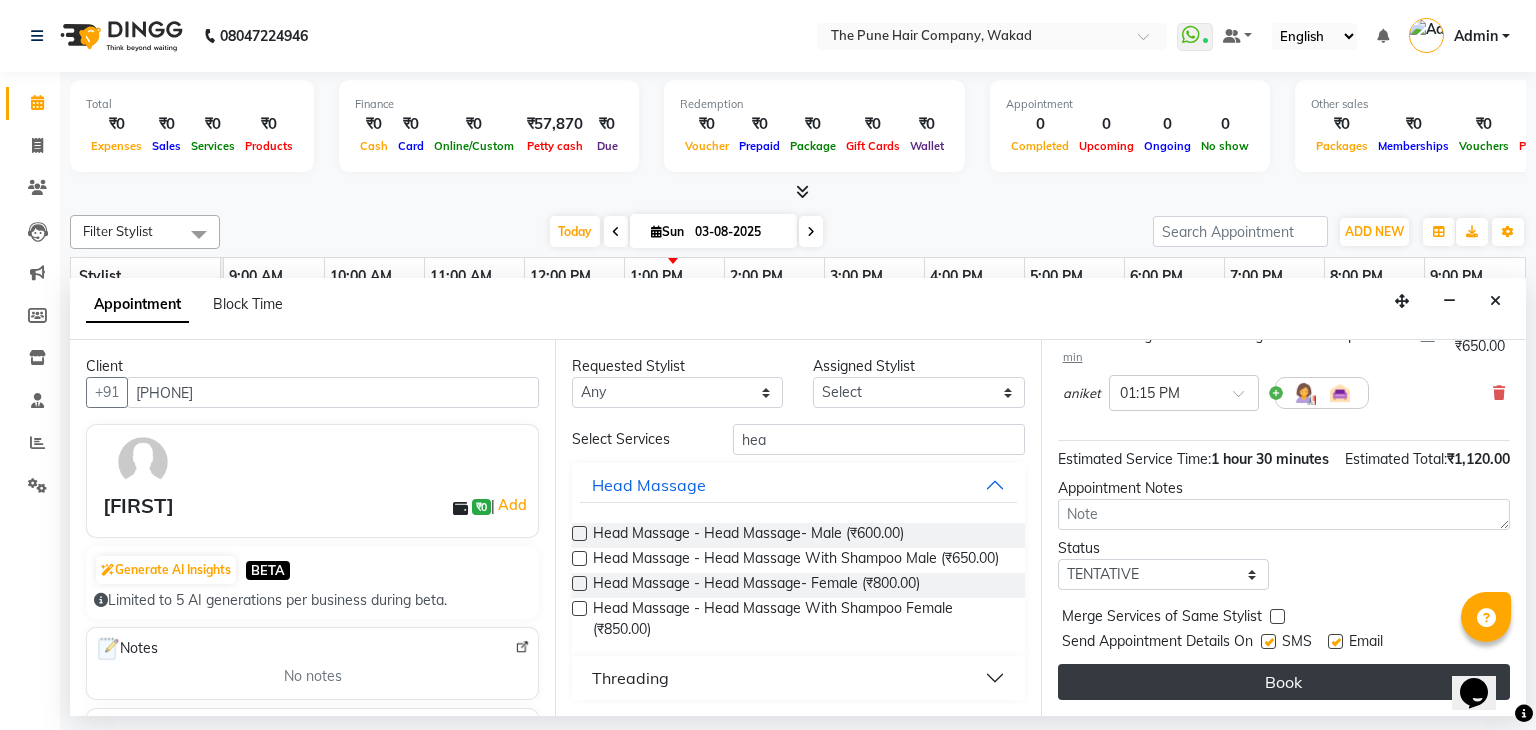 click on "Book" at bounding box center (1284, 682) 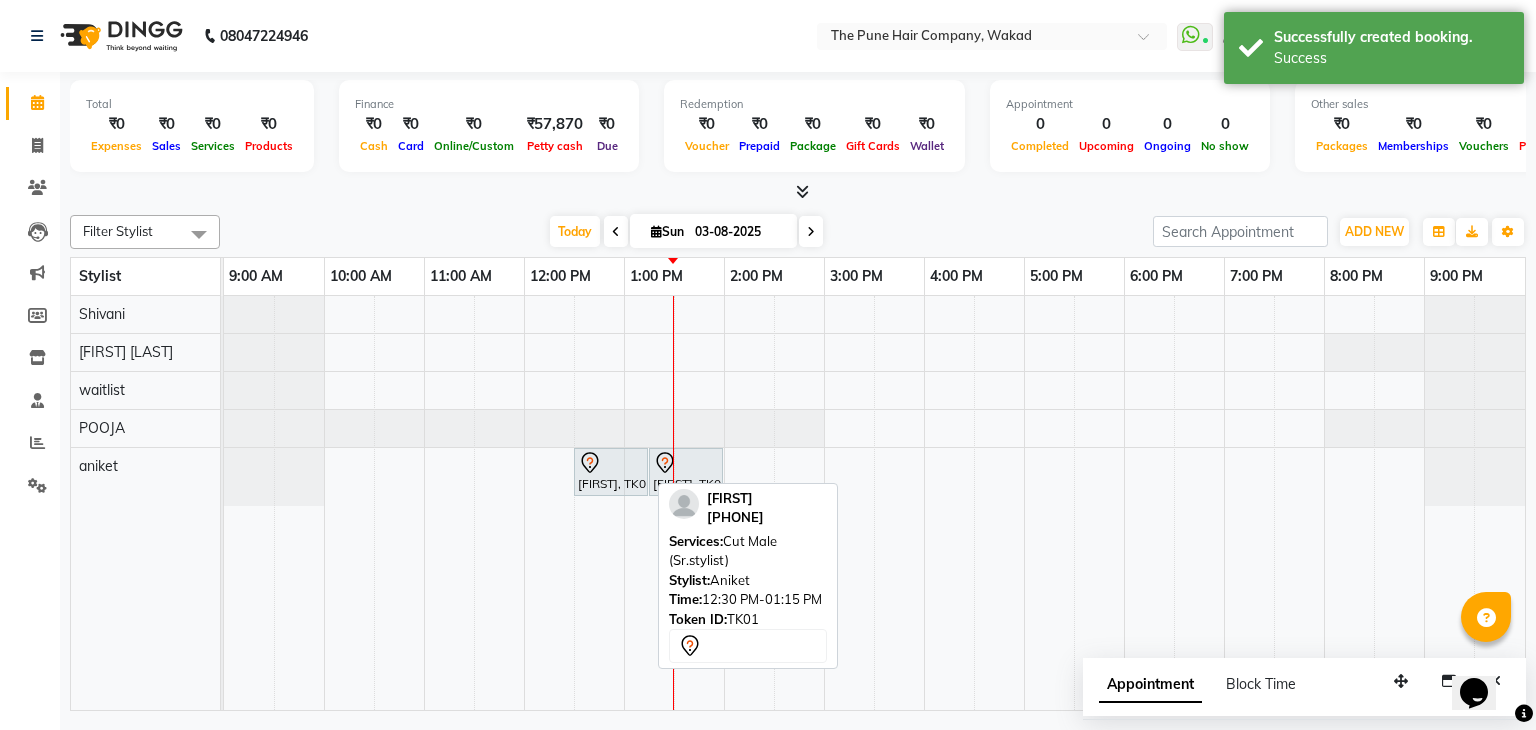 click at bounding box center (611, 463) 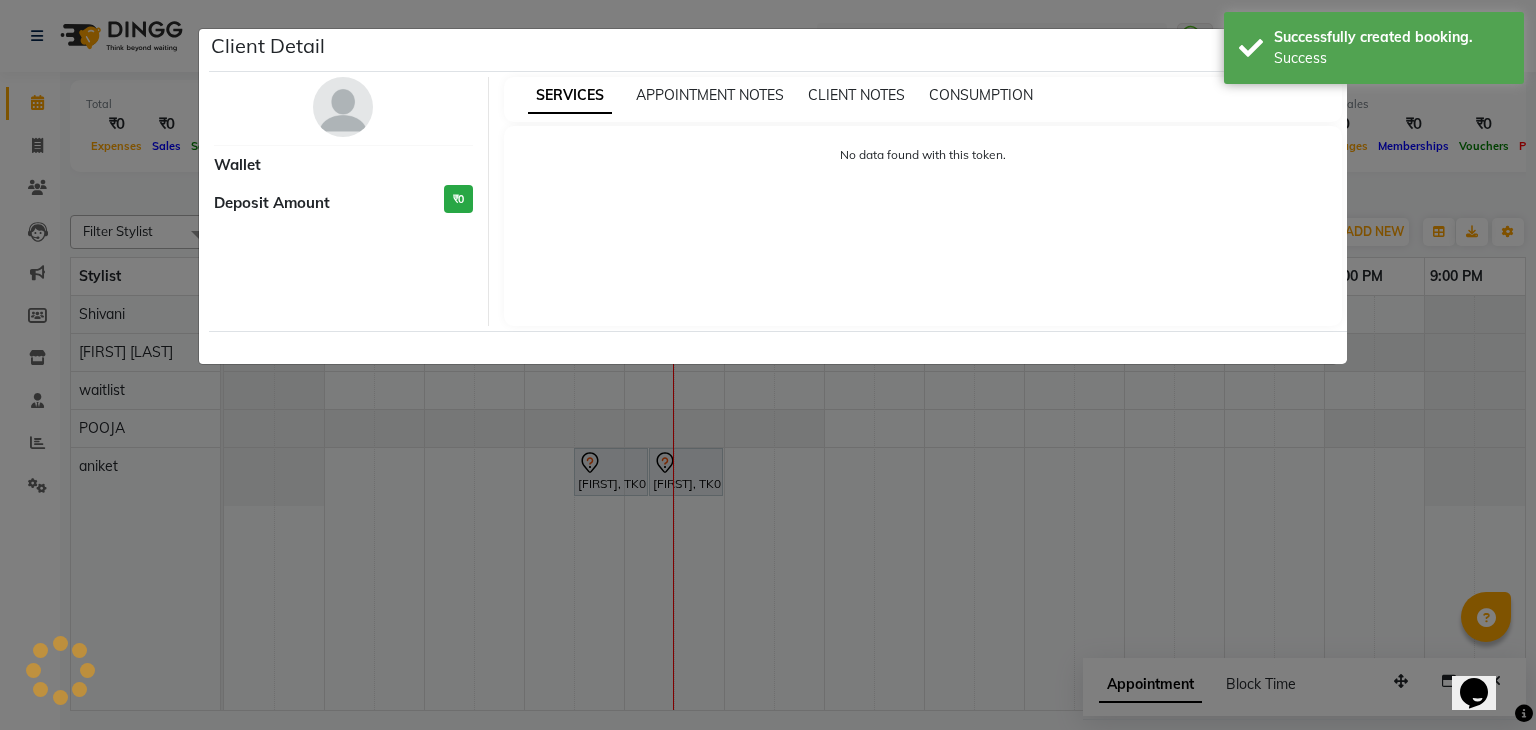 select on "7" 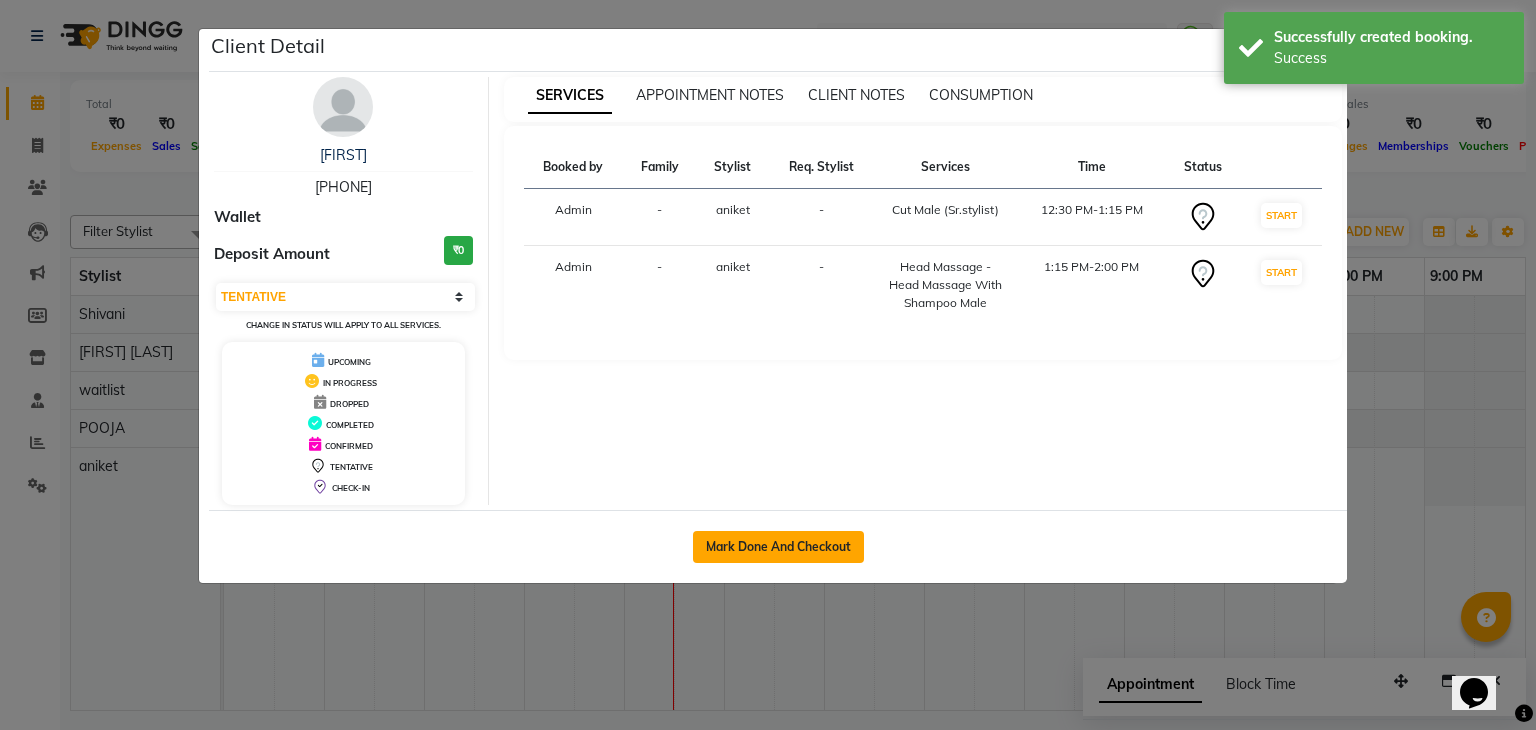 click on "Mark Done And Checkout" 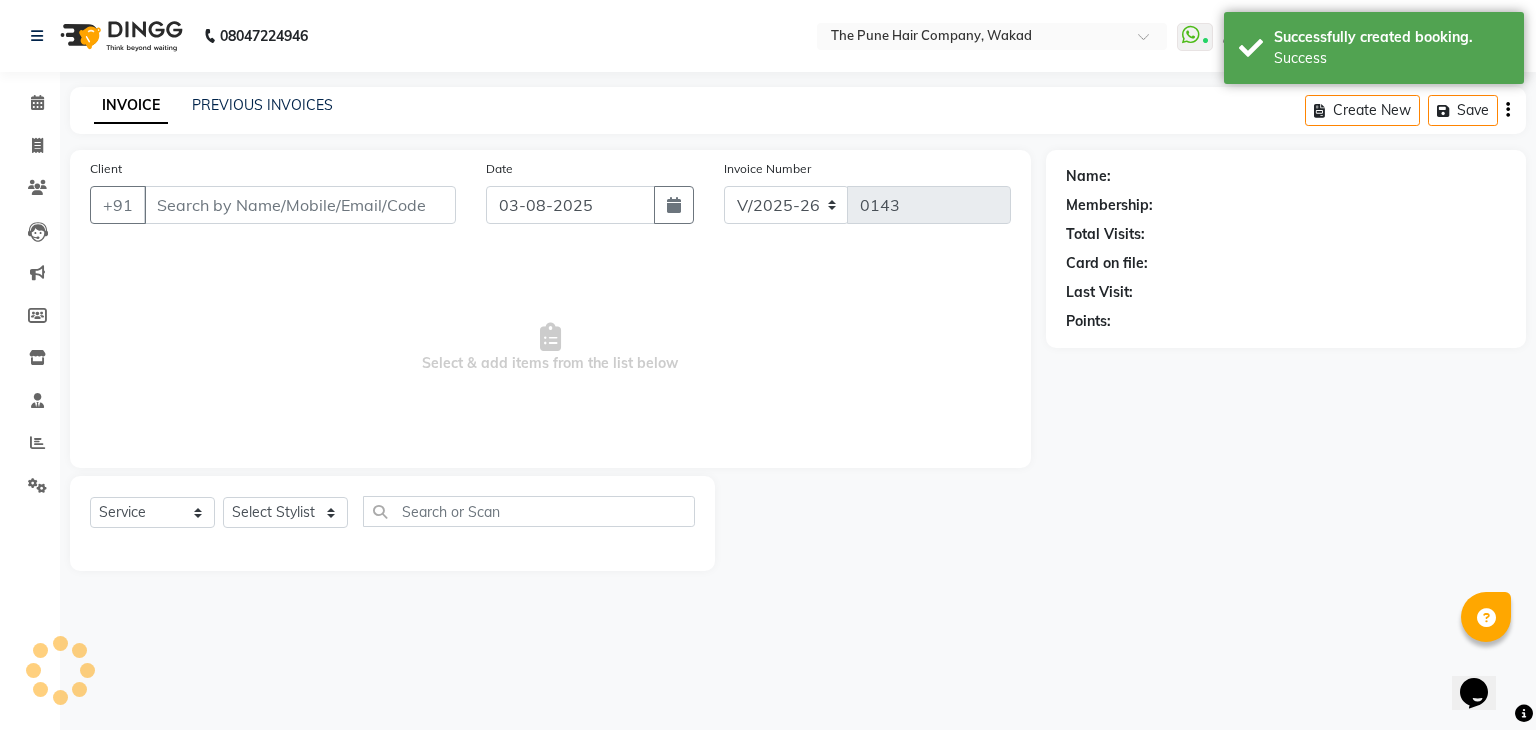 type on "[PHONE]" 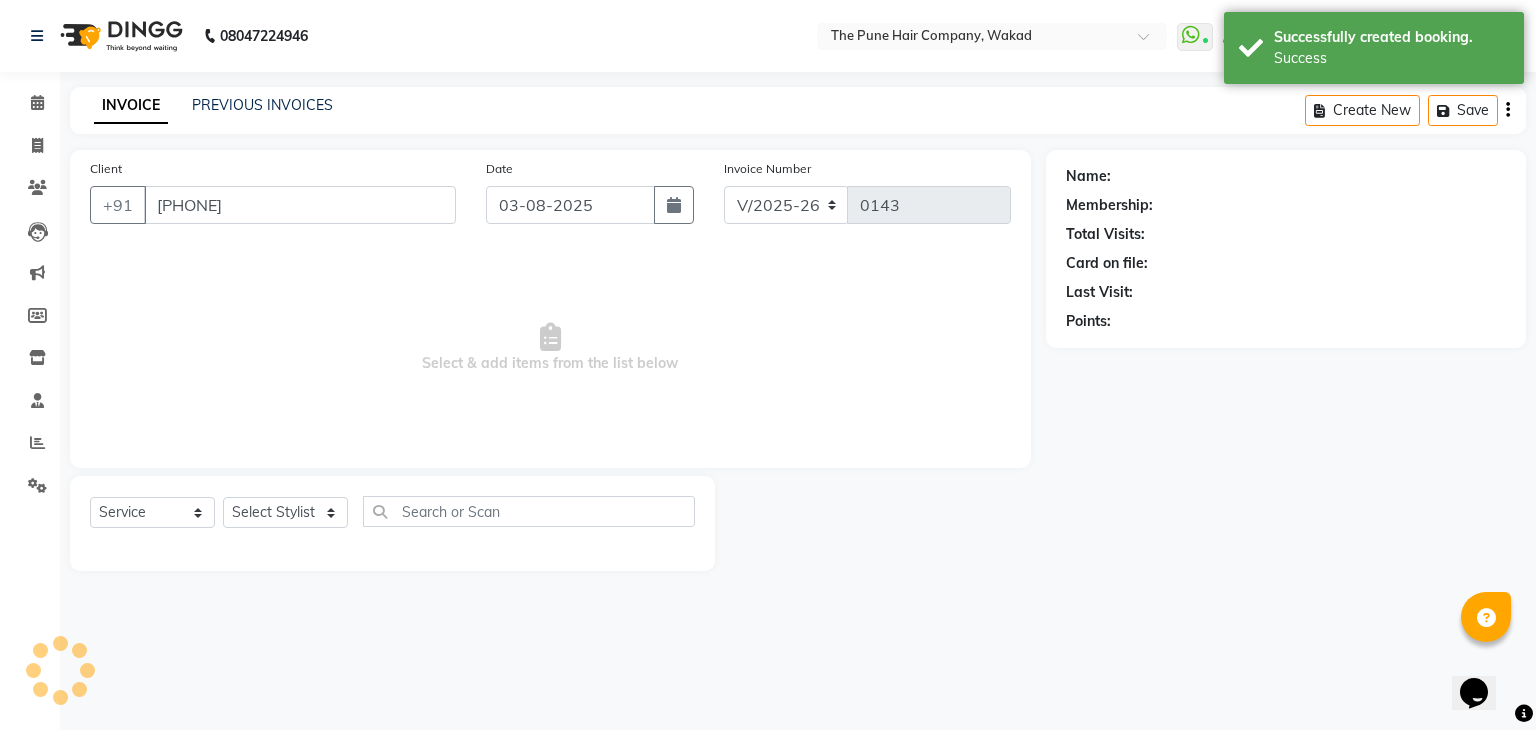 select on "[PHONE]" 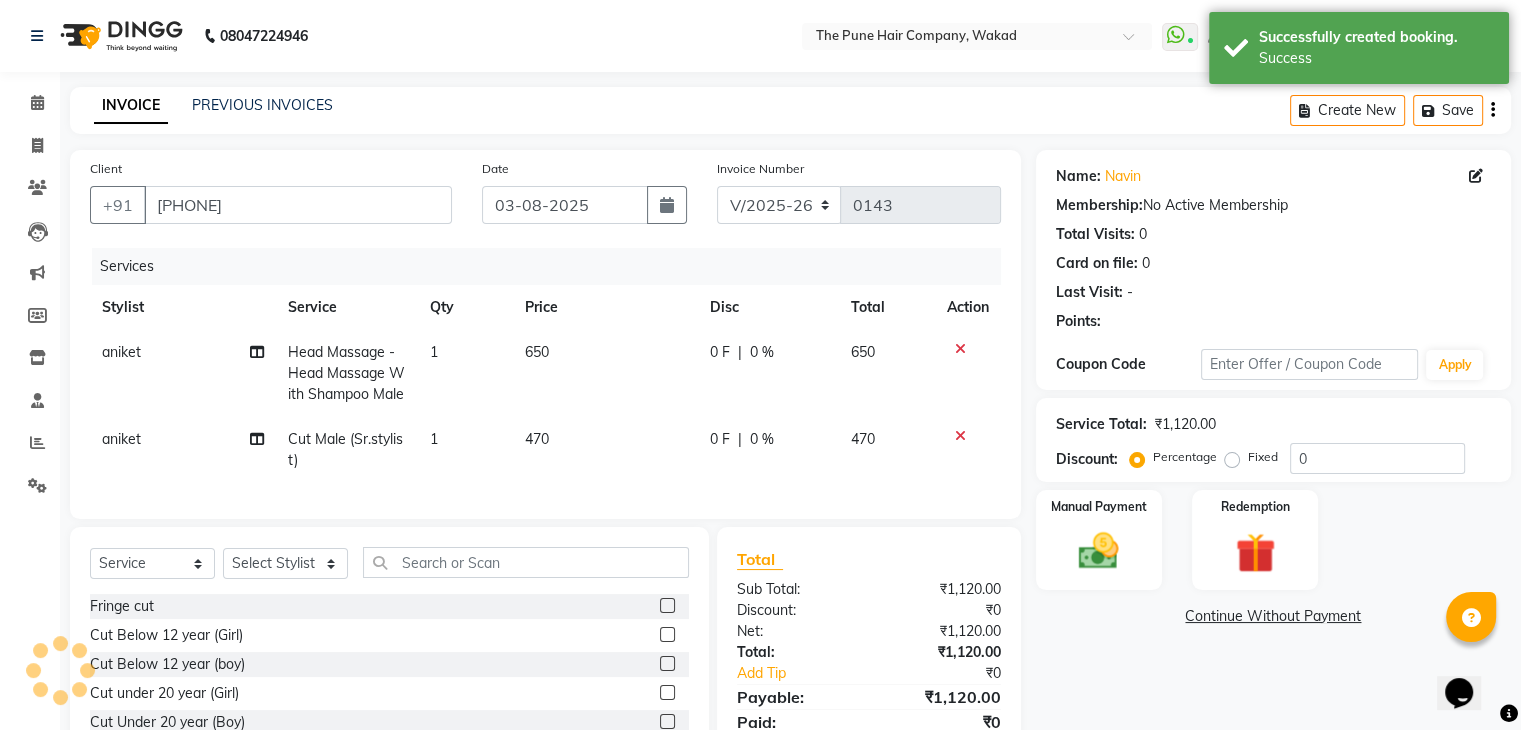 scroll, scrollTop: 138, scrollLeft: 0, axis: vertical 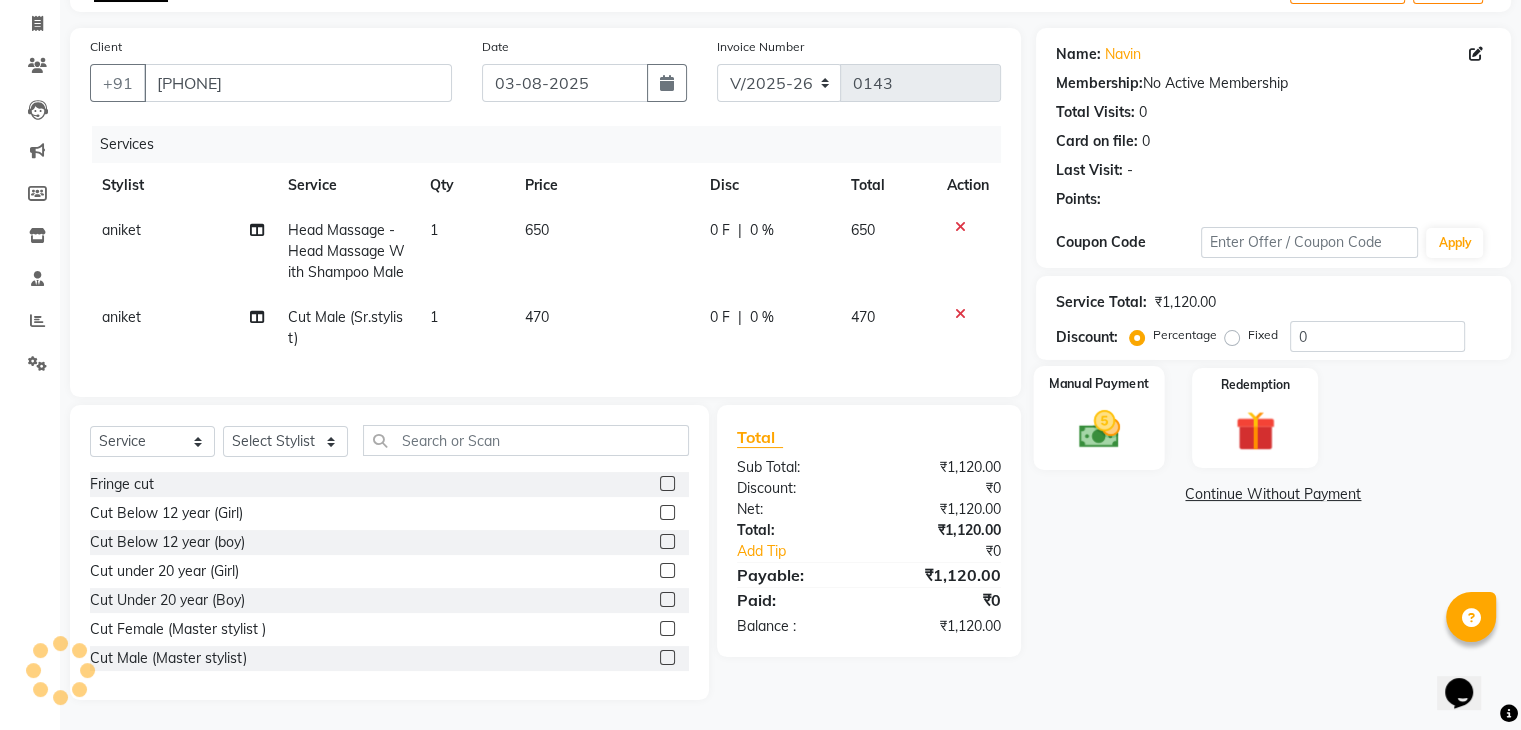 click 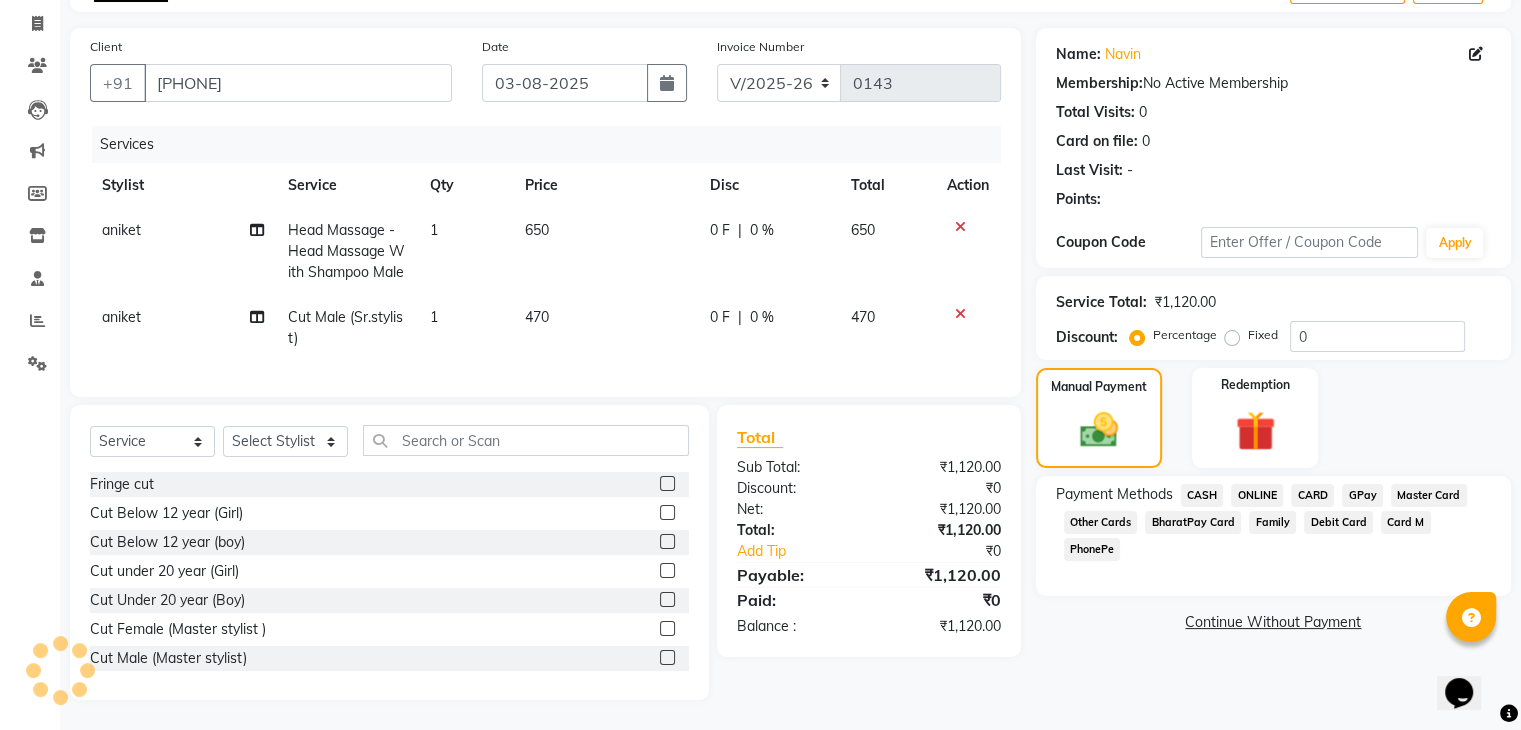 click on "ONLINE" 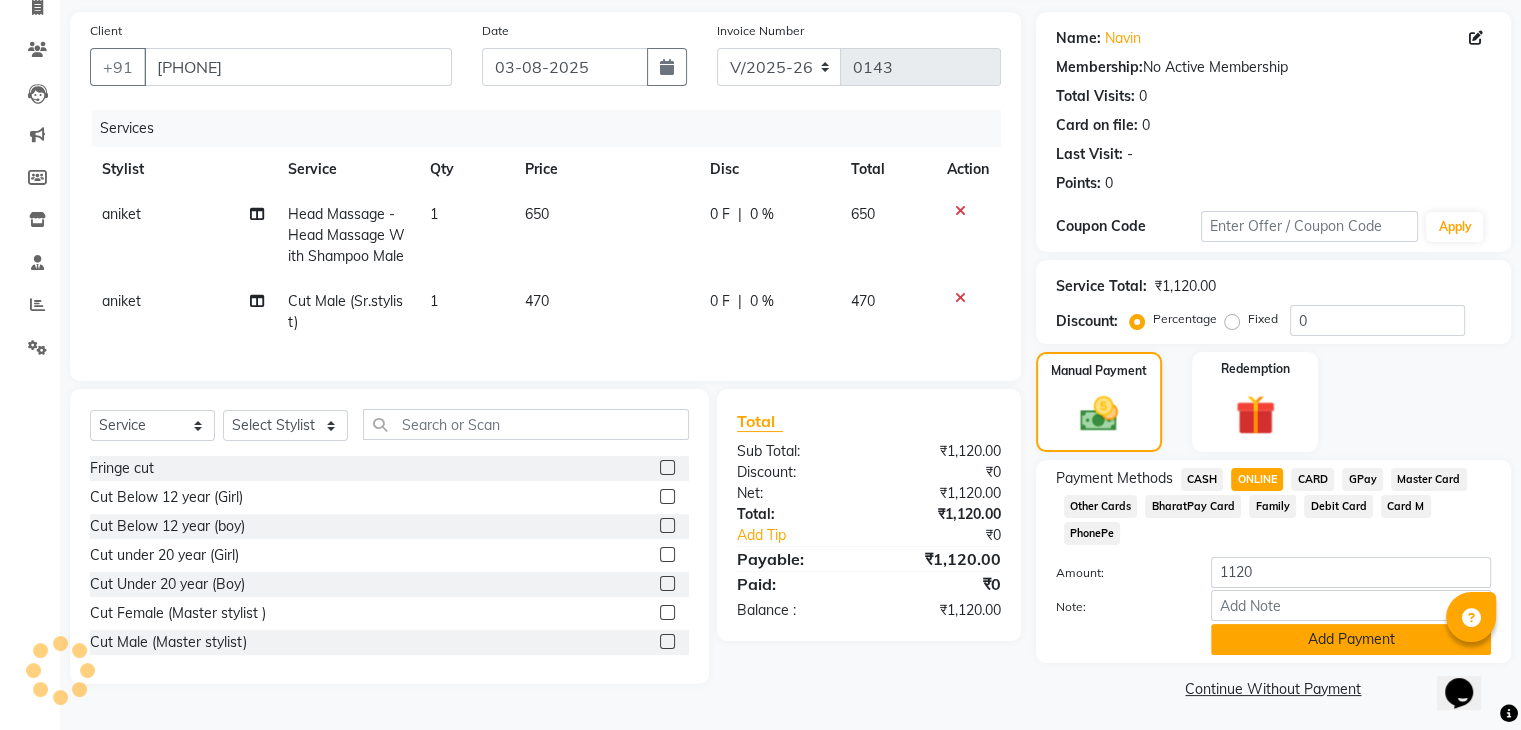 click on "Add Payment" 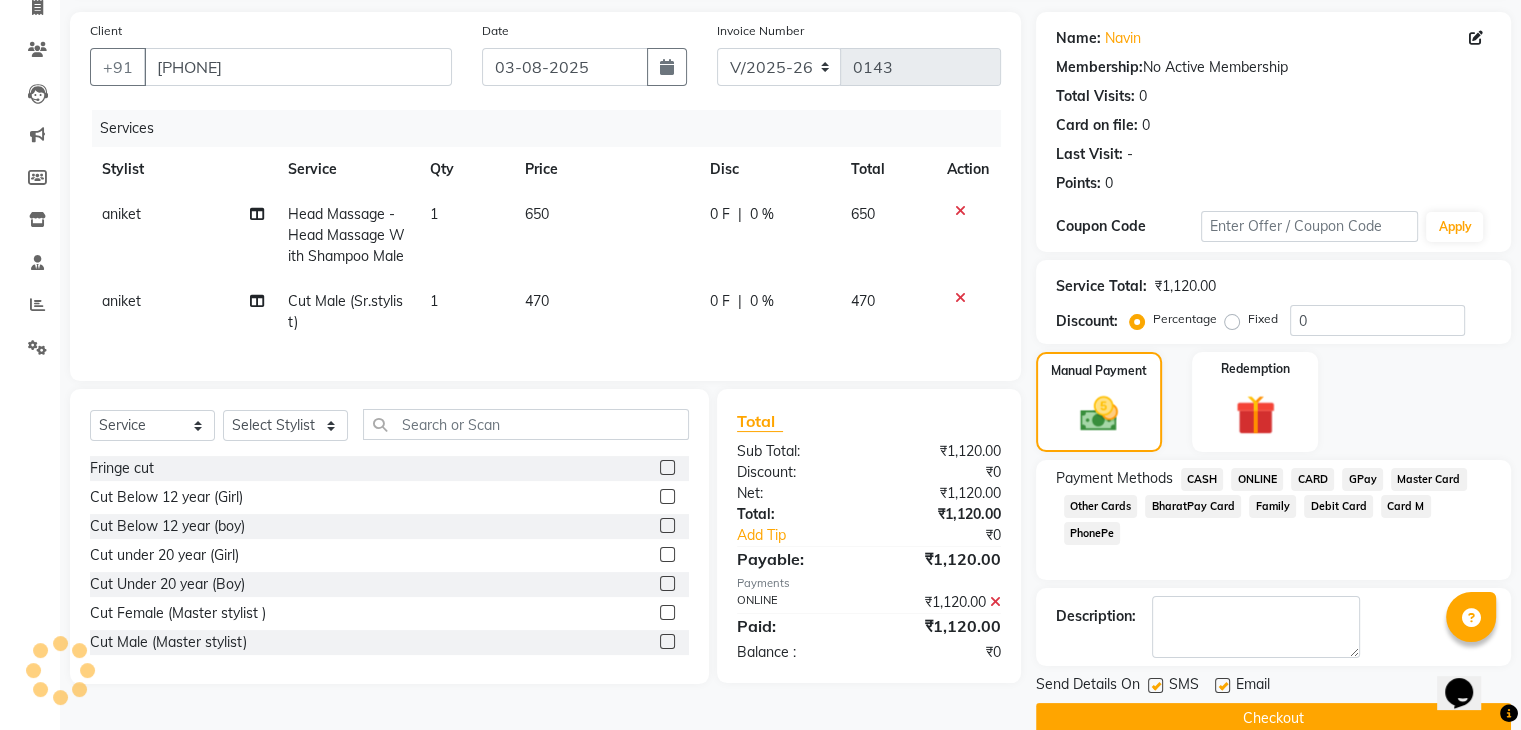 scroll, scrollTop: 171, scrollLeft: 0, axis: vertical 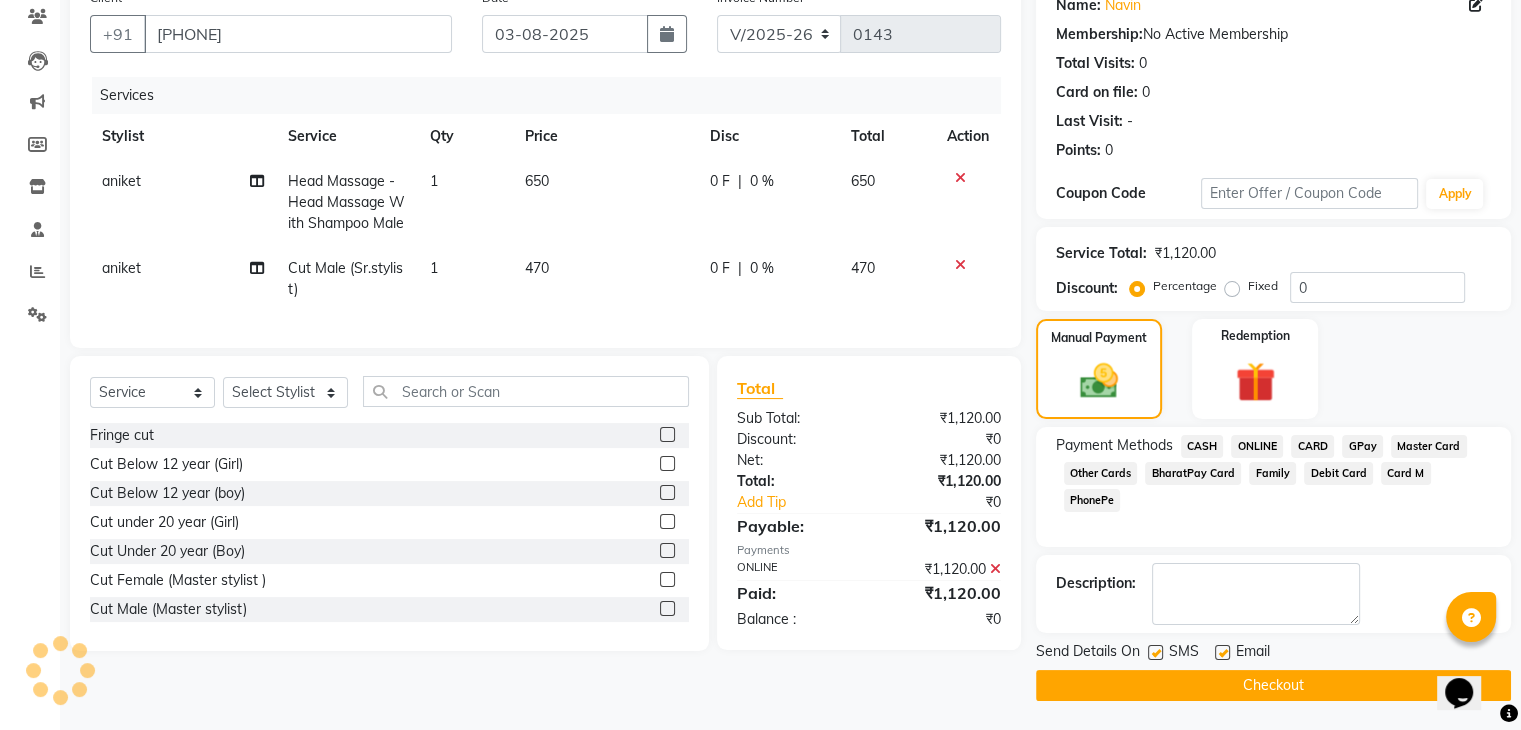 click on "Checkout" 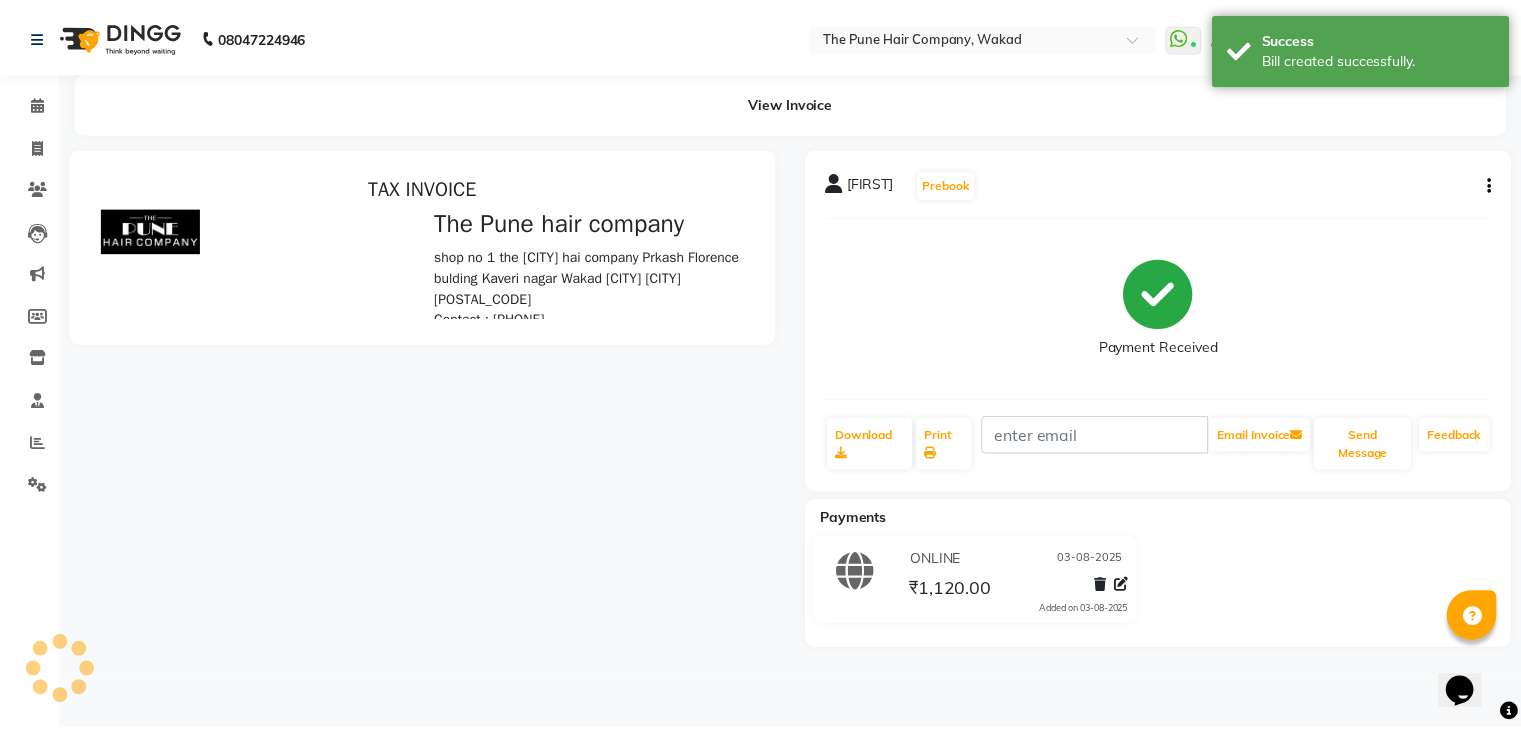 scroll, scrollTop: 0, scrollLeft: 0, axis: both 